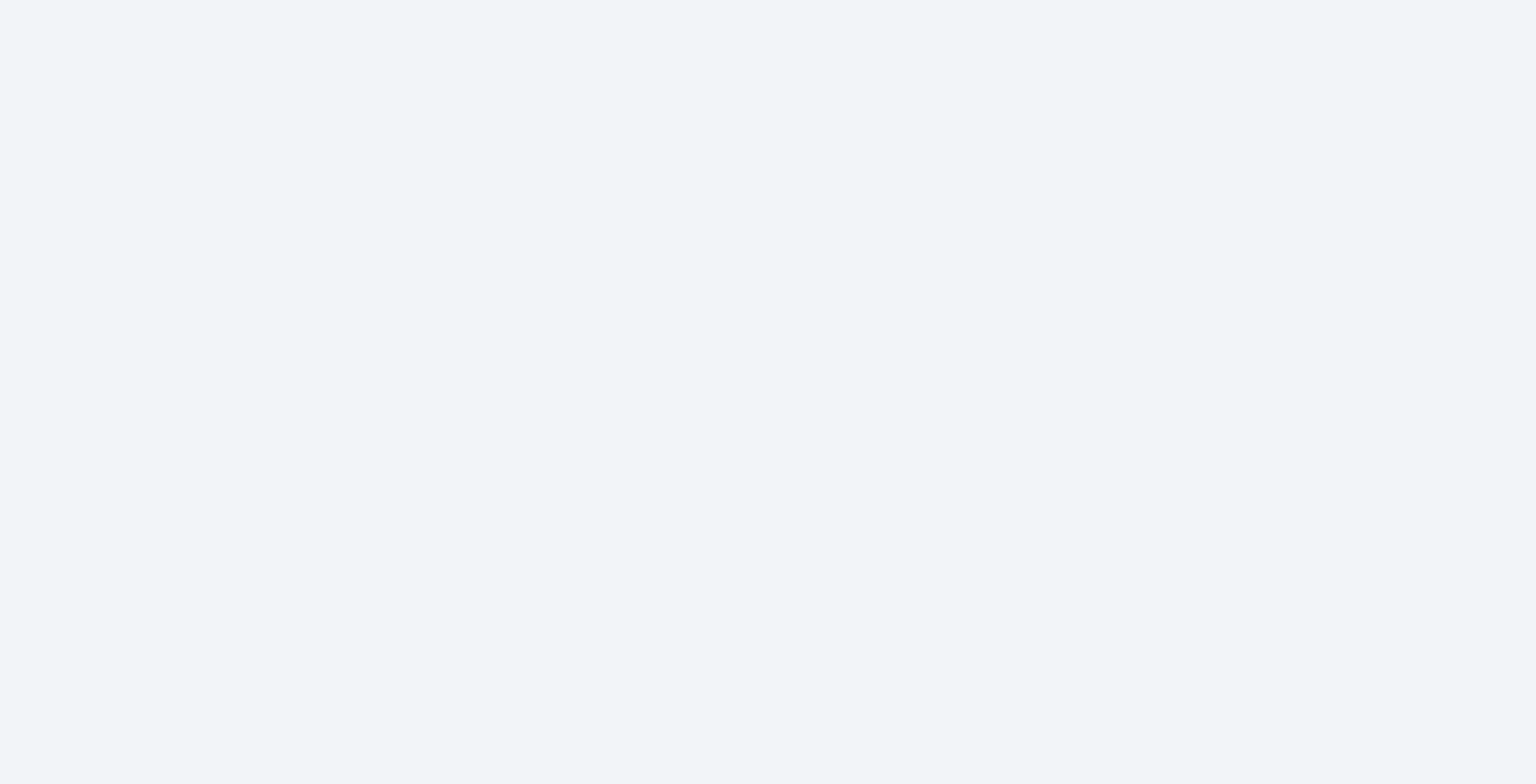 scroll, scrollTop: 0, scrollLeft: 0, axis: both 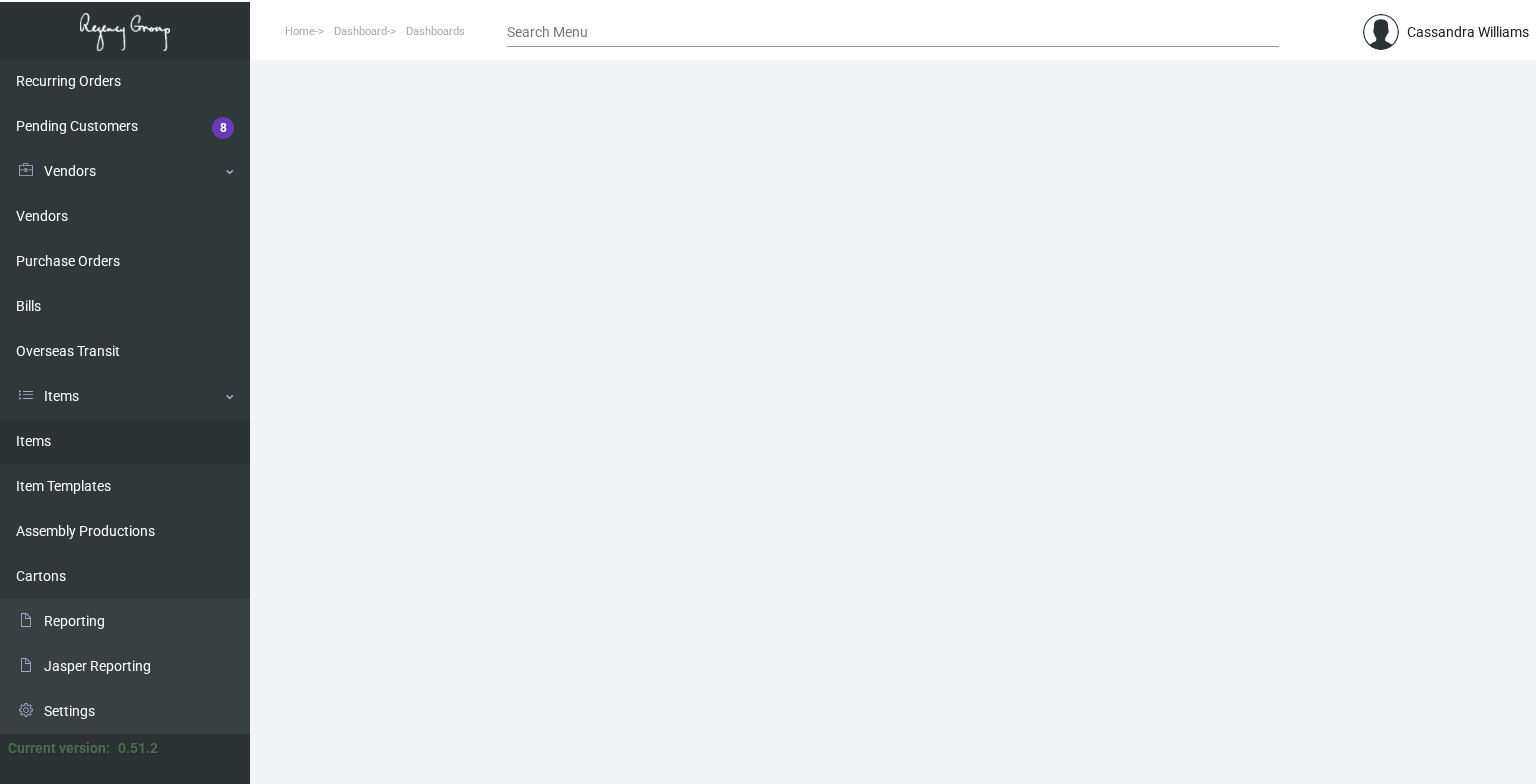 click on "Items" 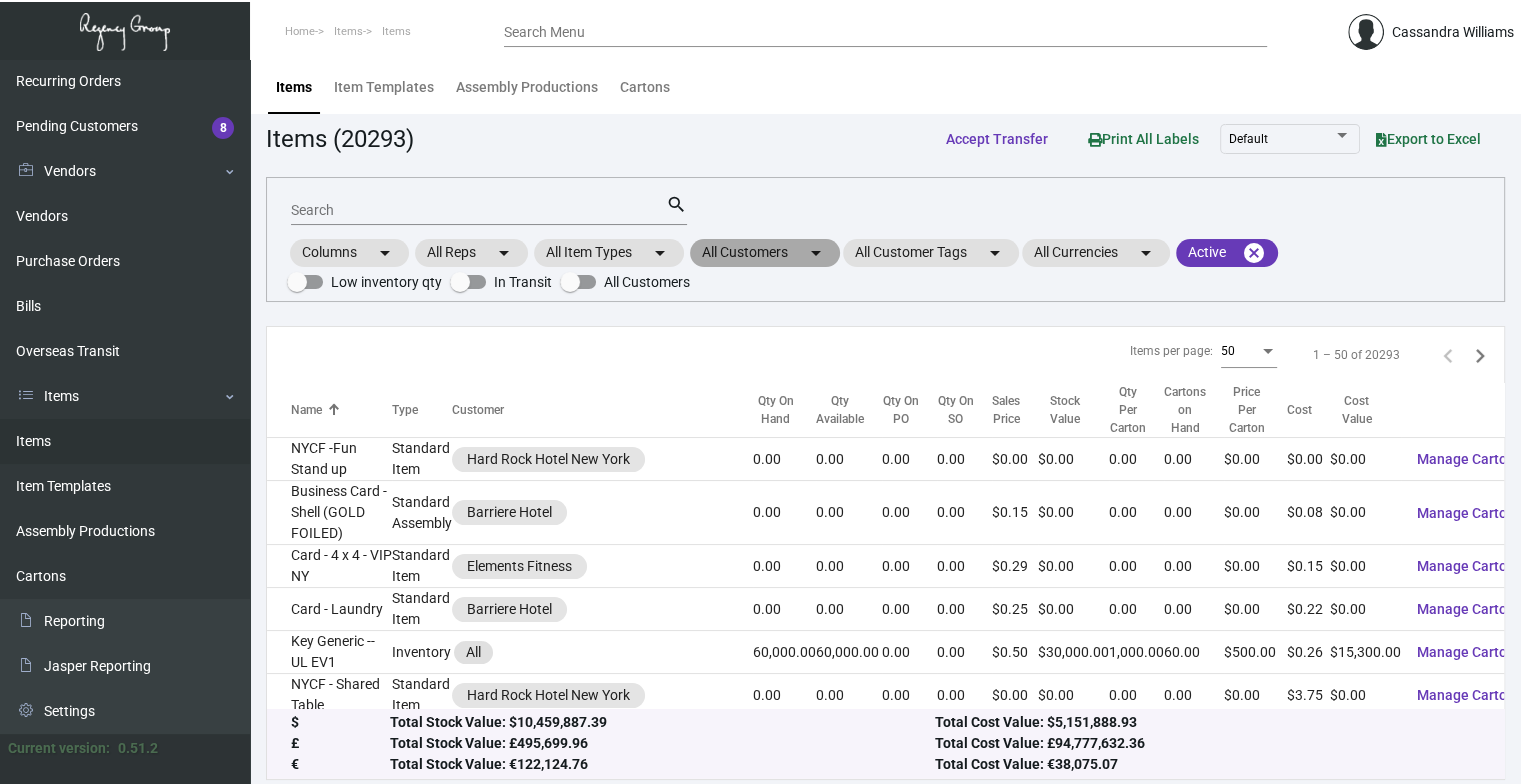 click on "All Customers  arrow_drop_down" 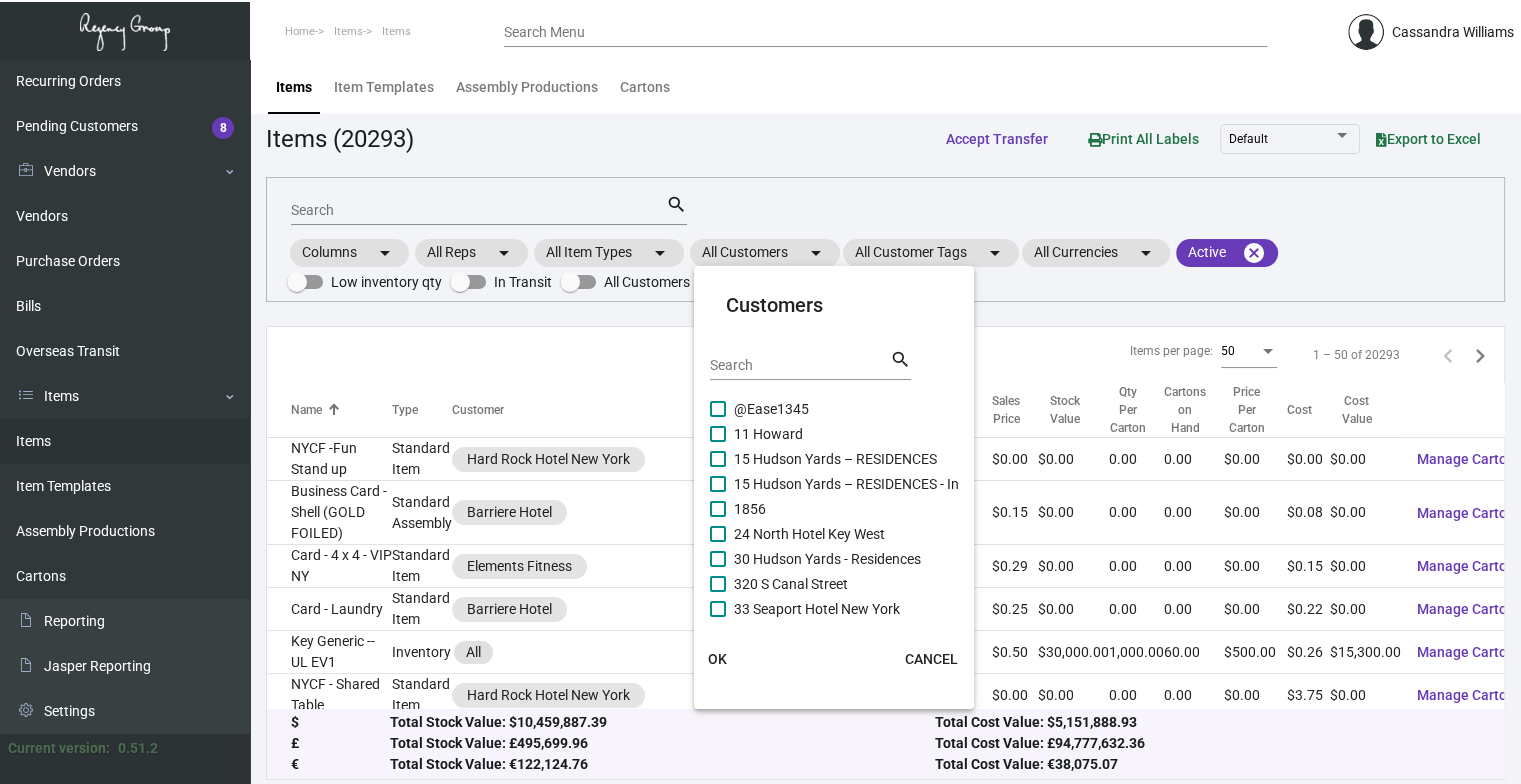 click on "Search" at bounding box center [800, 366] 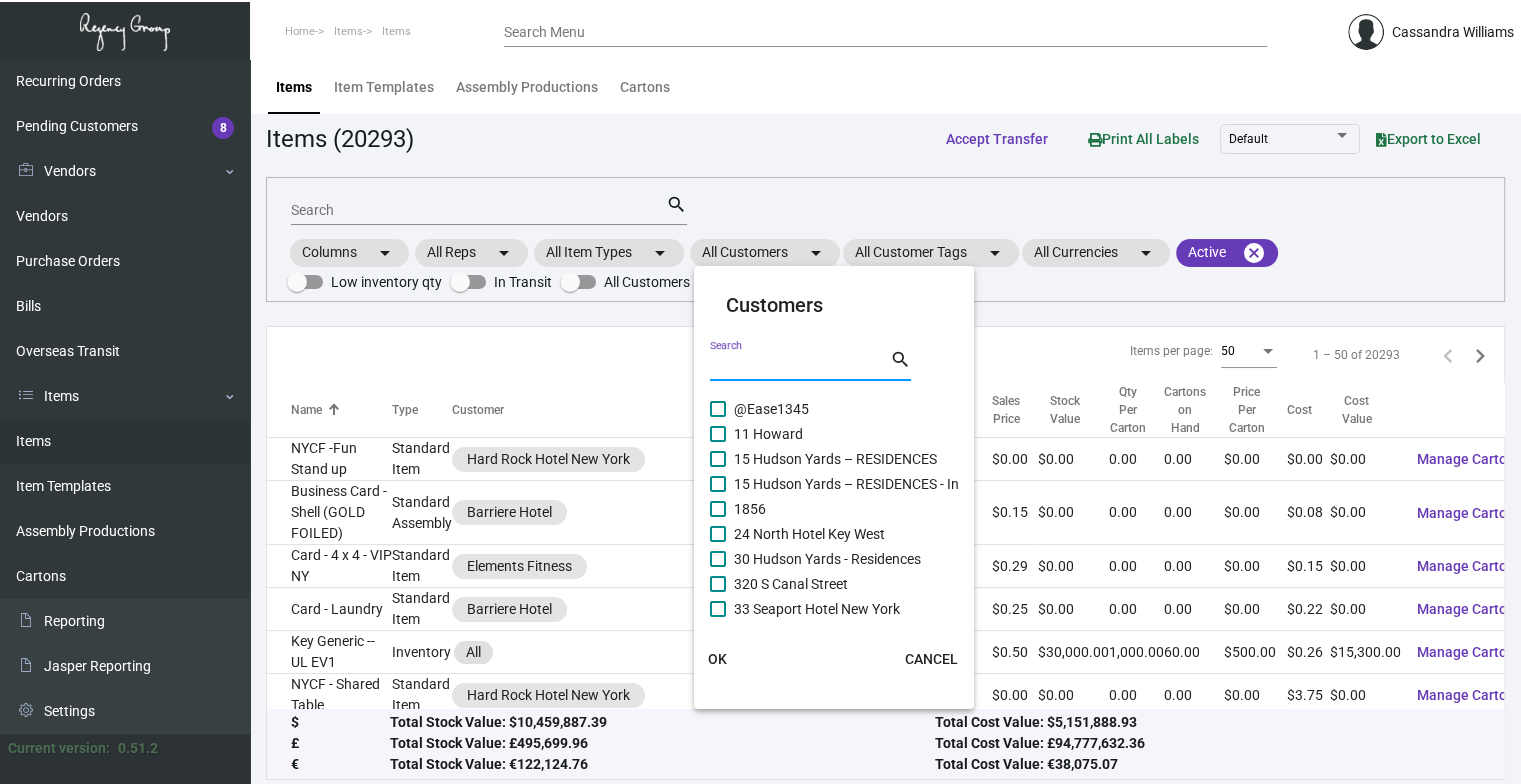 click at bounding box center (760, 392) 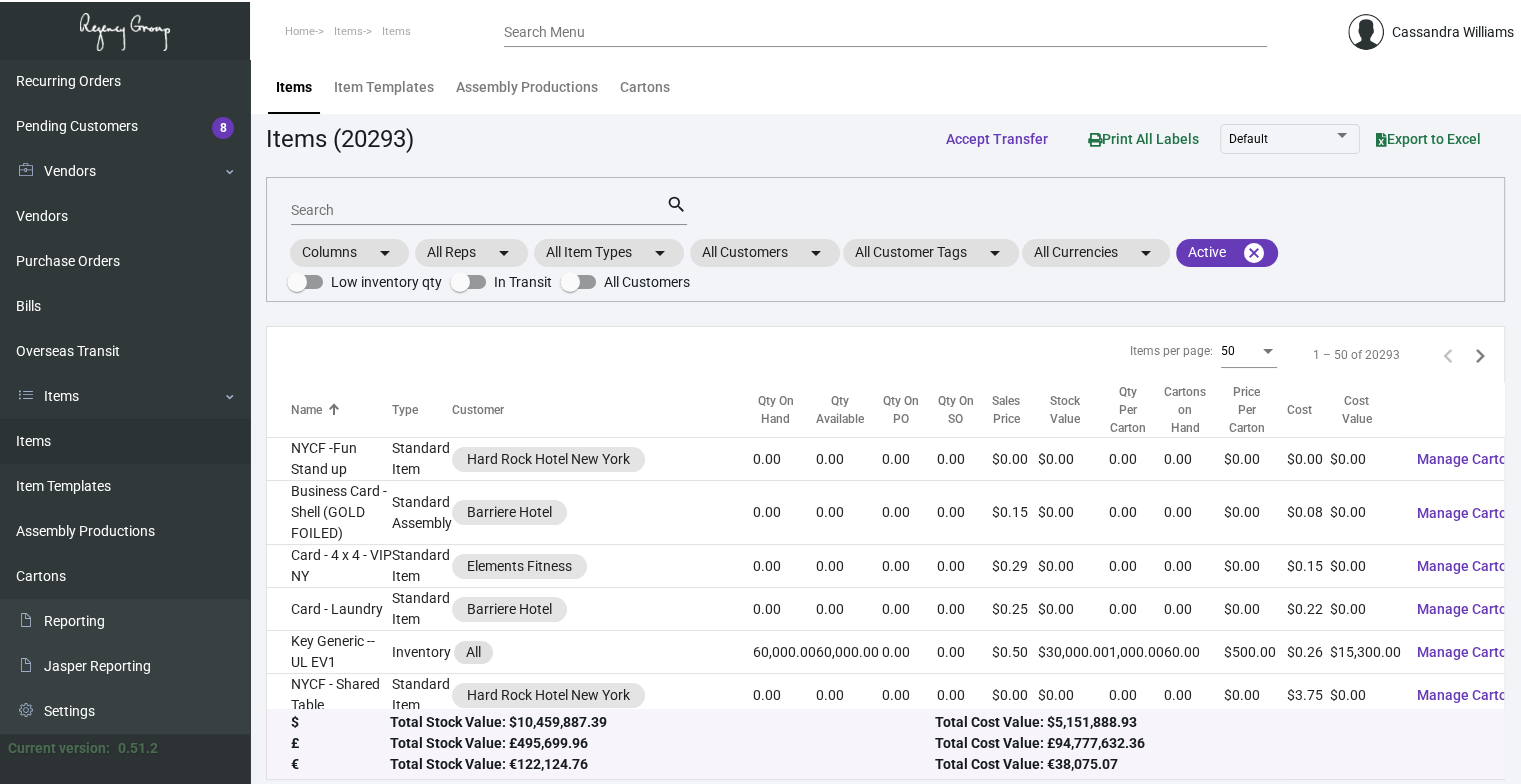 click on "Search" at bounding box center (478, 211) 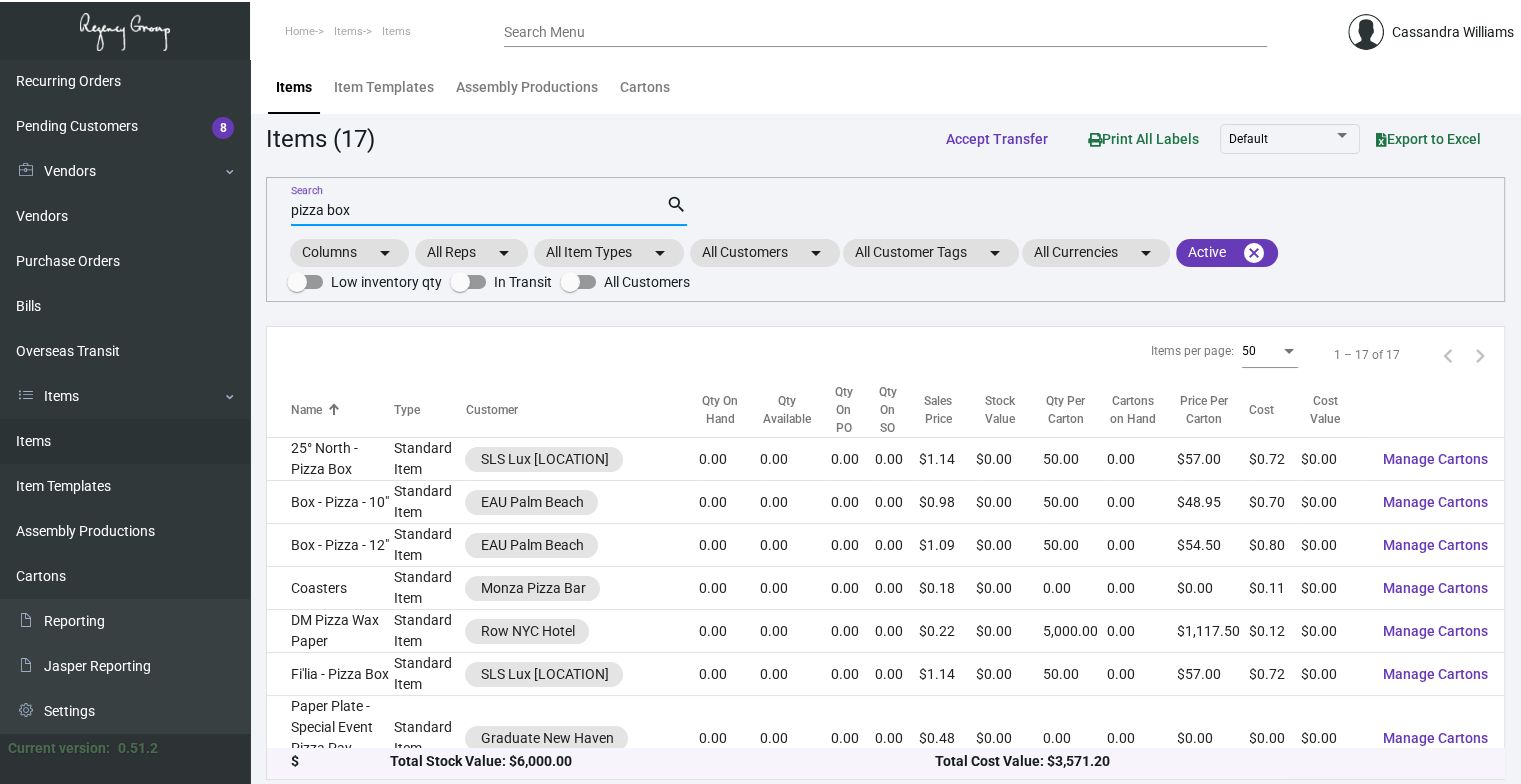 type on "pizza box" 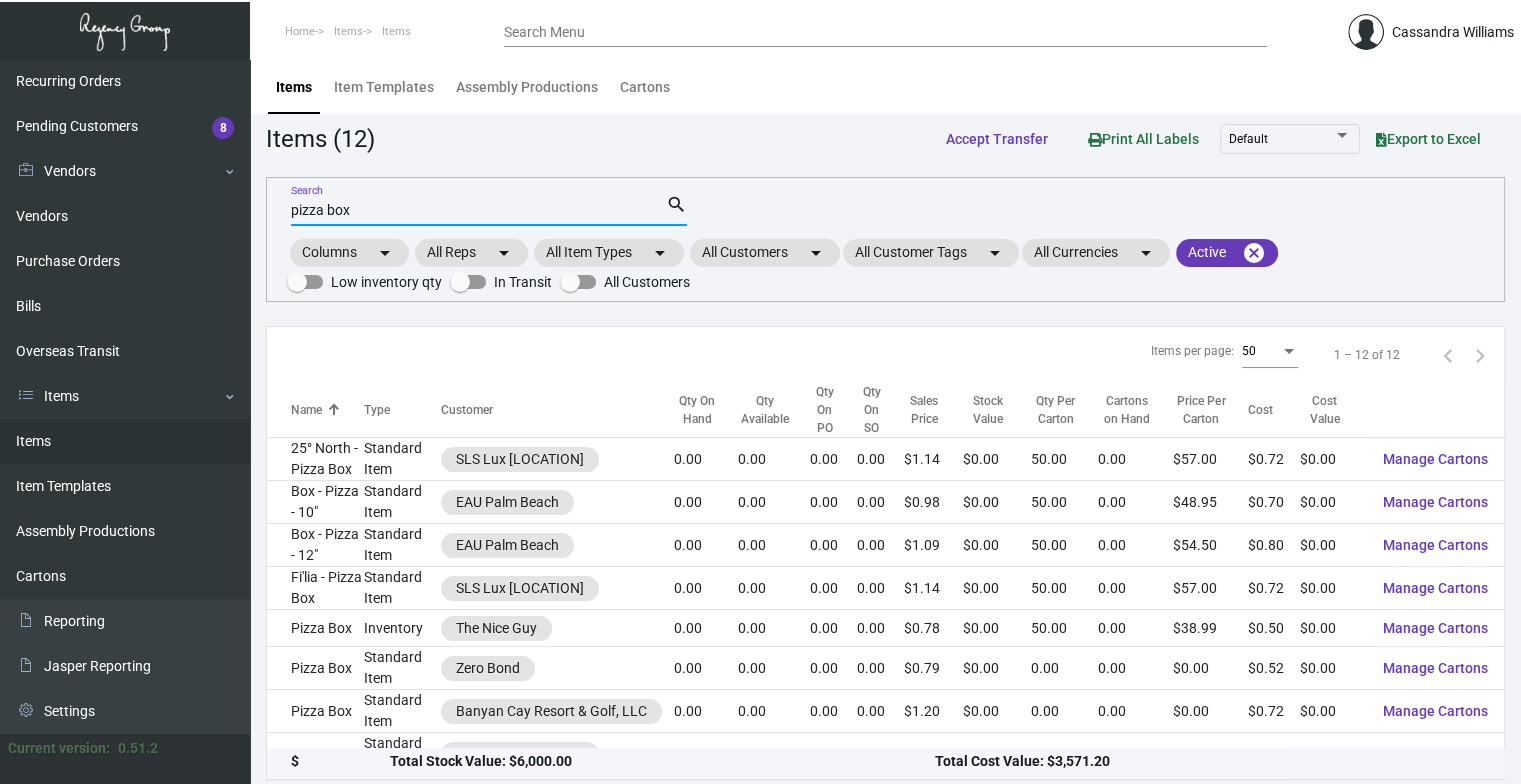click on "Items (12)  Accept Transfer  Print All Labels  Default  Export to Excel  pizza box Search search  Columns arrow_drop_down  All Reps  arrow_drop_down  All Item Types  arrow_drop_down  All Customers  arrow_drop_down  All Customer Tags  arrow_drop_down  All Currencies  arrow_drop_down  Active filter  arrow_drop_down  Active   cancel    Low inventory qty    In Transit    All Customers   Items per page:  50  1 – 12 of 12   Name   Type   Customer   Qty On Hand   Qty Available   Qty On PO   Qty On SO   Sales Price   Stock Value   Qty Per Carton   Cartons on Hand   Price Per Carton   Cost   Cost Value   25° North - Pizza Box   Standard Item   SLS Lux Baha Mar   0.00   0.00   0.00   0.00   $1.14   $0.00   50.00   0.00   $57.00   $0.72   $0.00  Manage Cartons  Box - Pizza - 10"   Standard Item   EAU Palm Beach   0.00   0.00   0.00   0.00   $0.98   $0.00   50.00   0.00   $48.95   $0.70   $0.00  Manage Cartons  Box - Pizza - 12"   Standard Item   EAU Palm Beach   0.00   0.00   0.00   0.00   $1.09   $0.00   50.00" 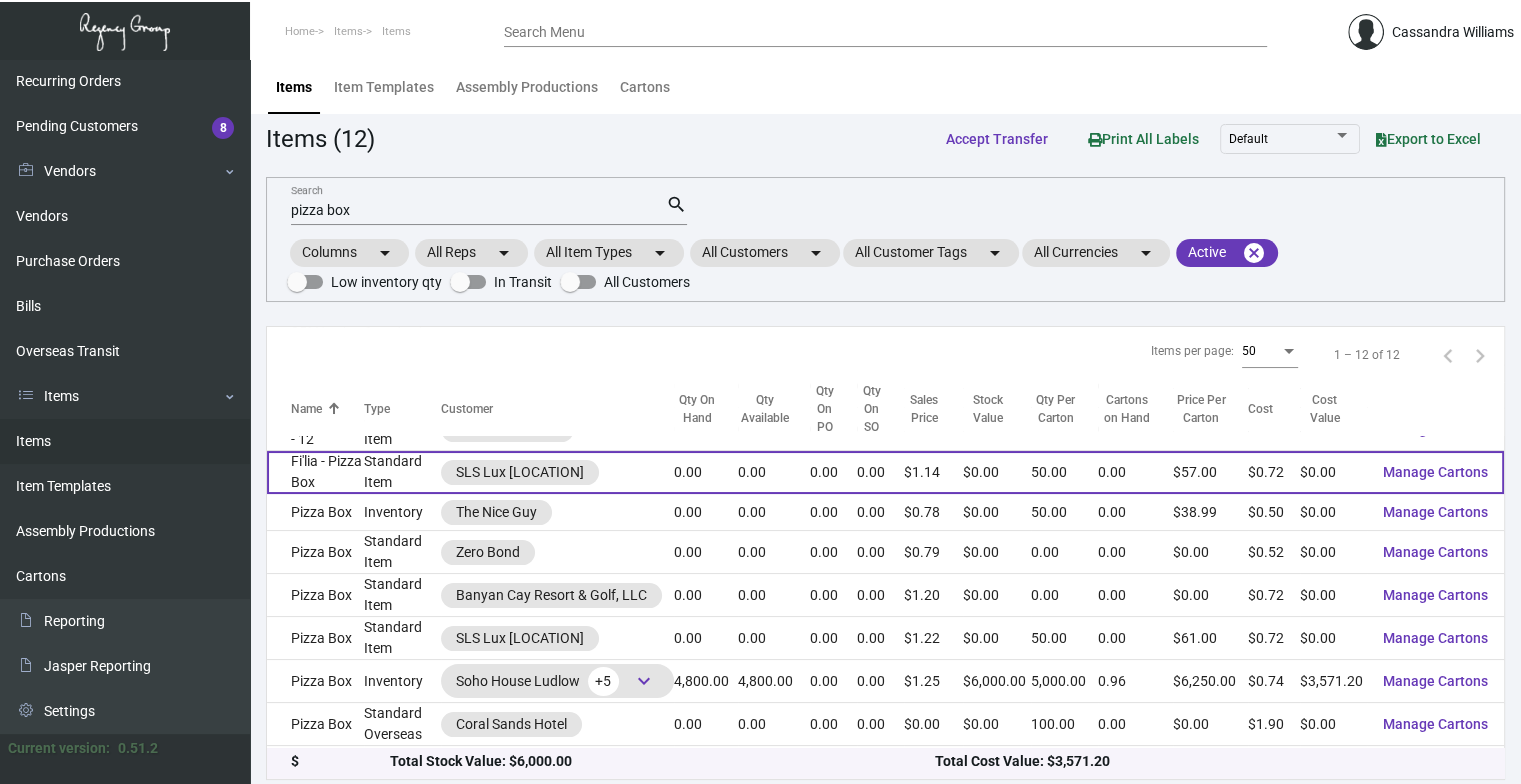 scroll, scrollTop: 196, scrollLeft: 0, axis: vertical 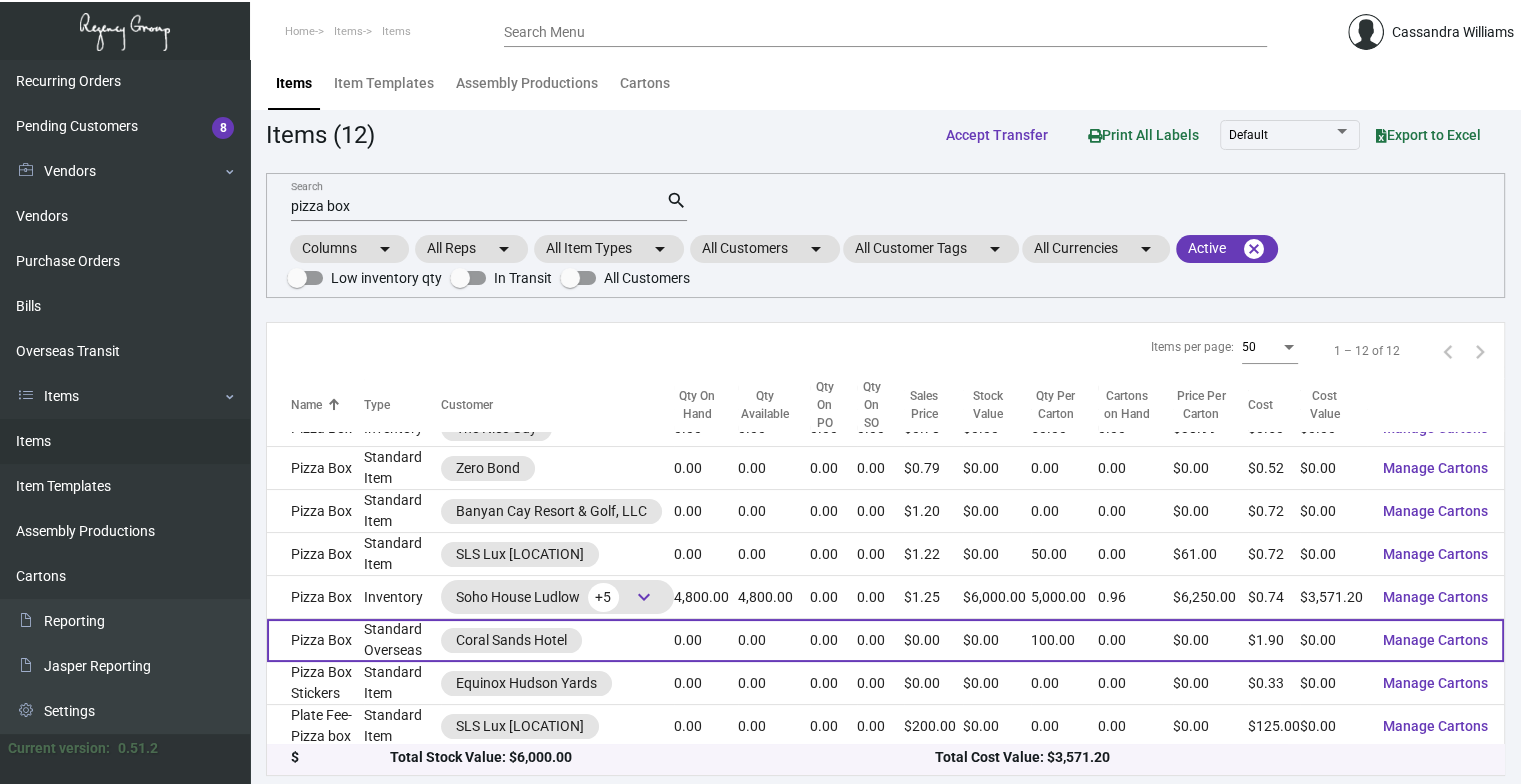 click on "Pizza Box" 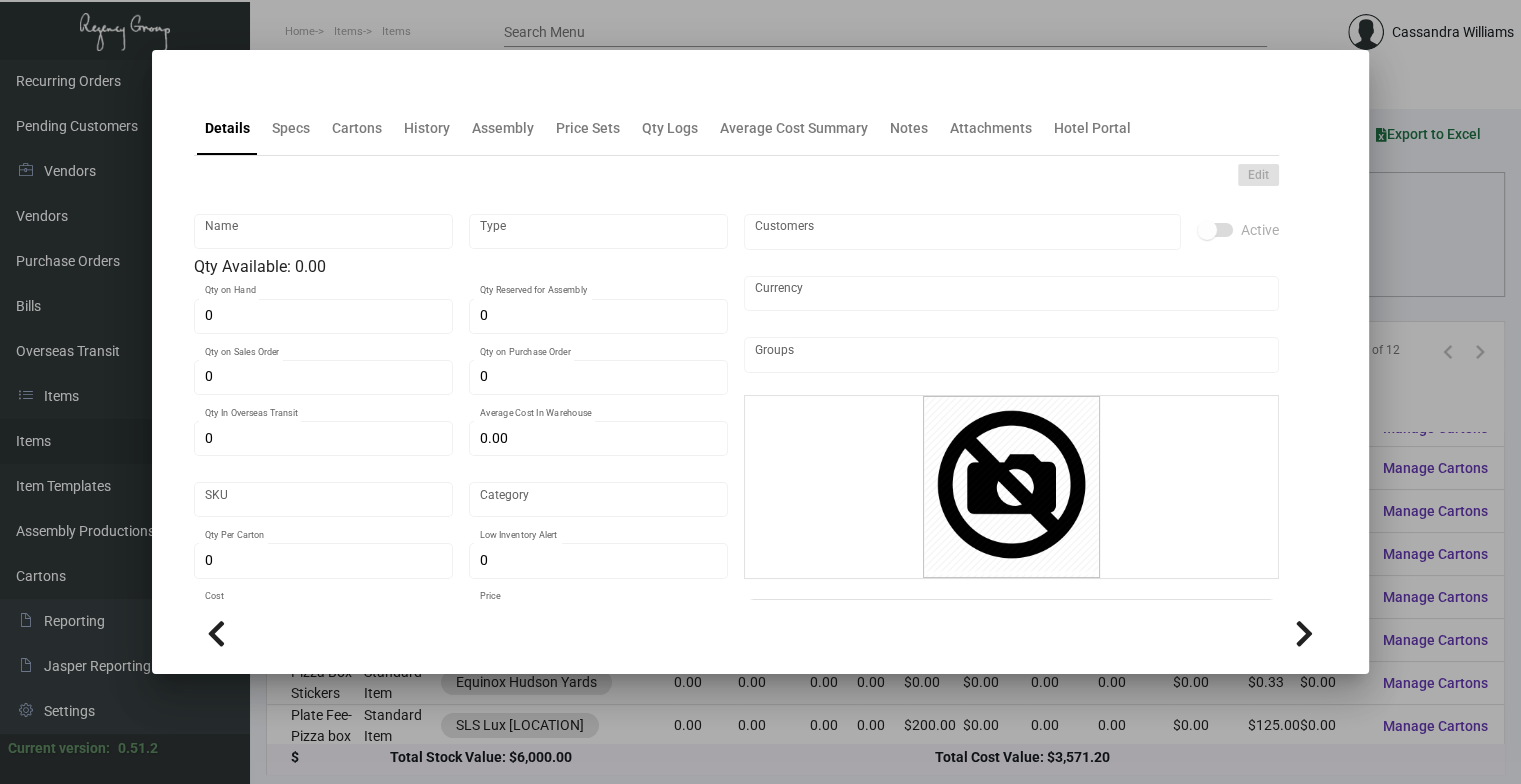 scroll, scrollTop: 0, scrollLeft: 0, axis: both 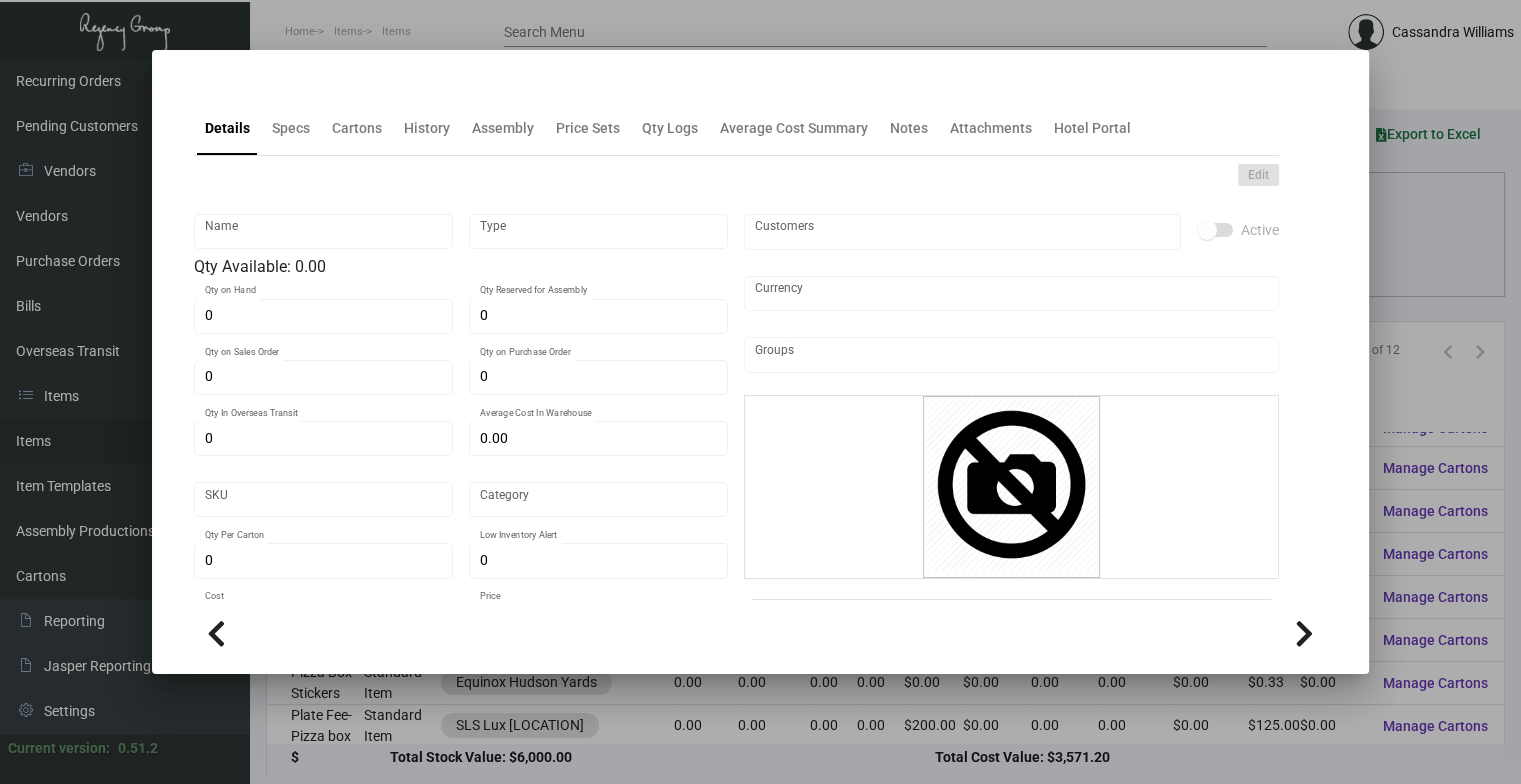 type on "Pizza Box" 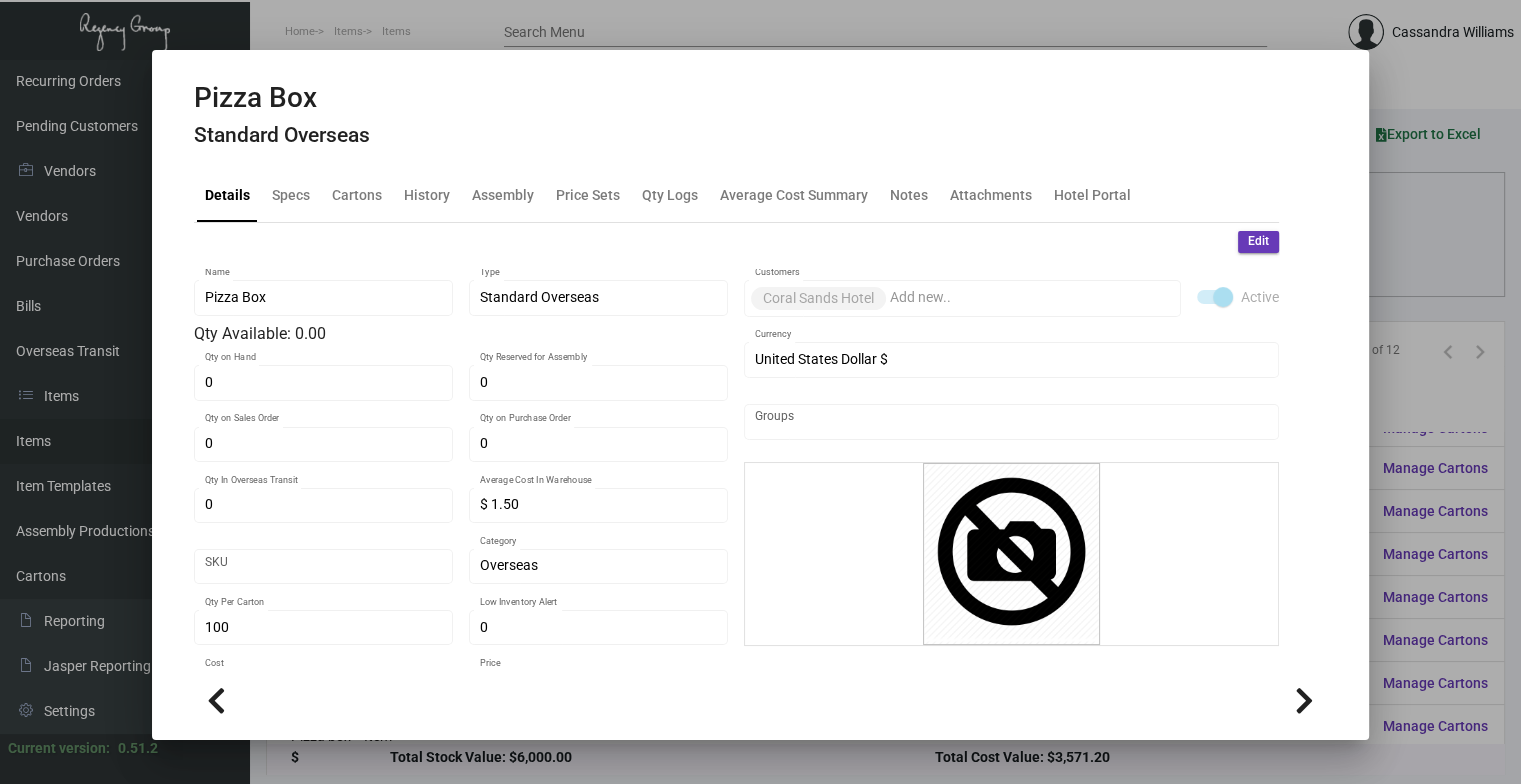 click on "Pizza Box Standard Overseas" at bounding box center (760, 118) 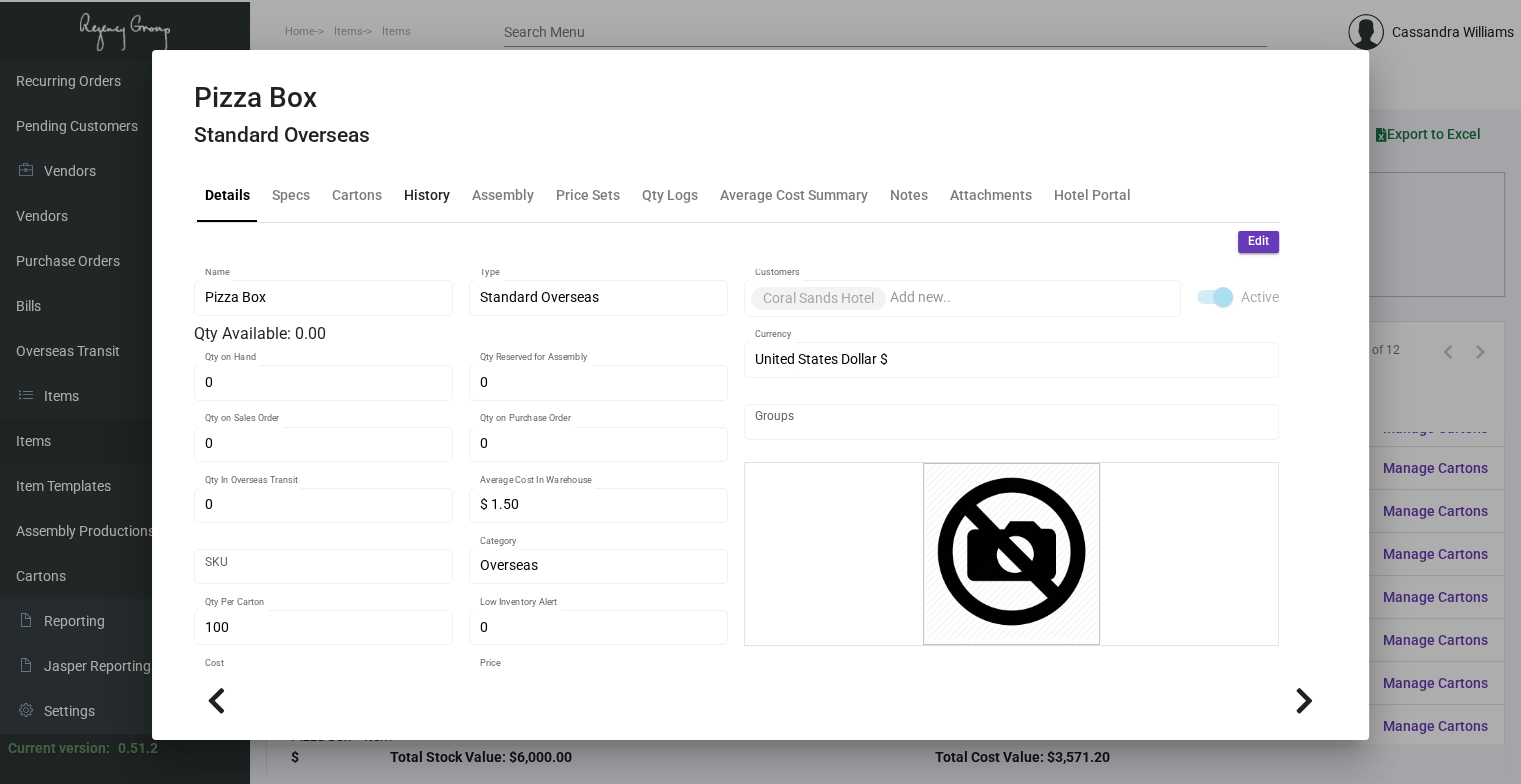click on "History" at bounding box center (427, 194) 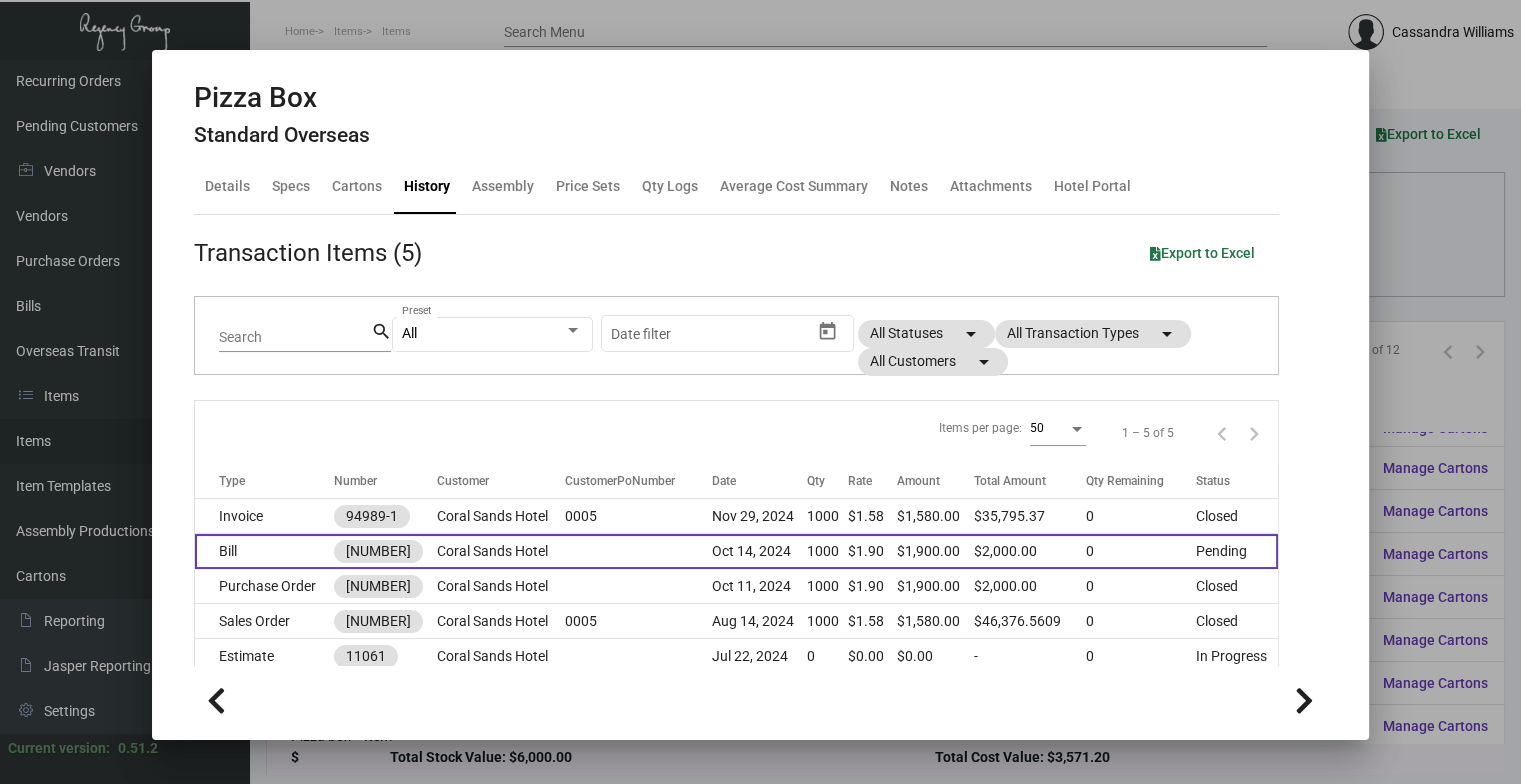 scroll, scrollTop: 10, scrollLeft: 0, axis: vertical 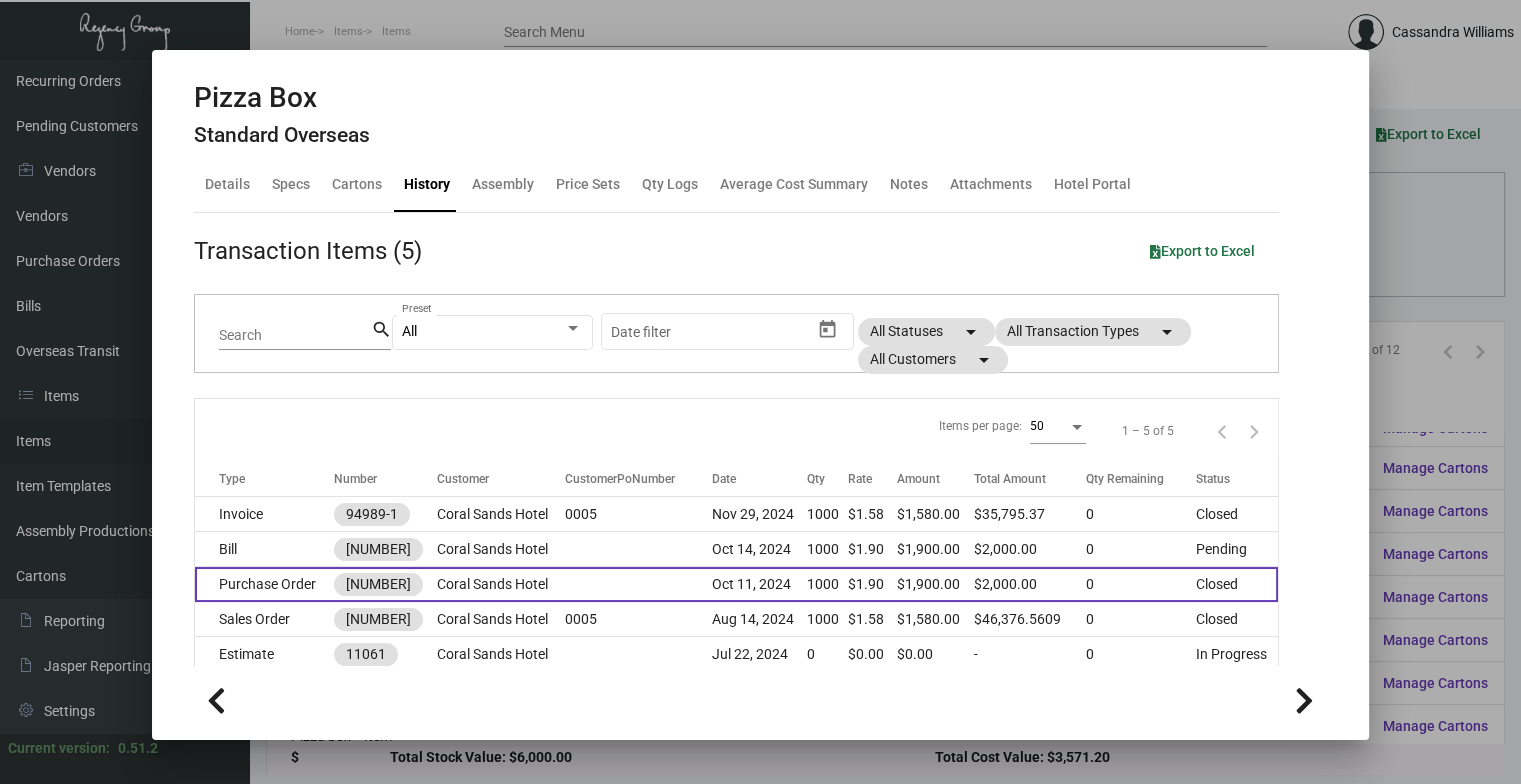 click on "Coral Sands Hotel" at bounding box center [501, 584] 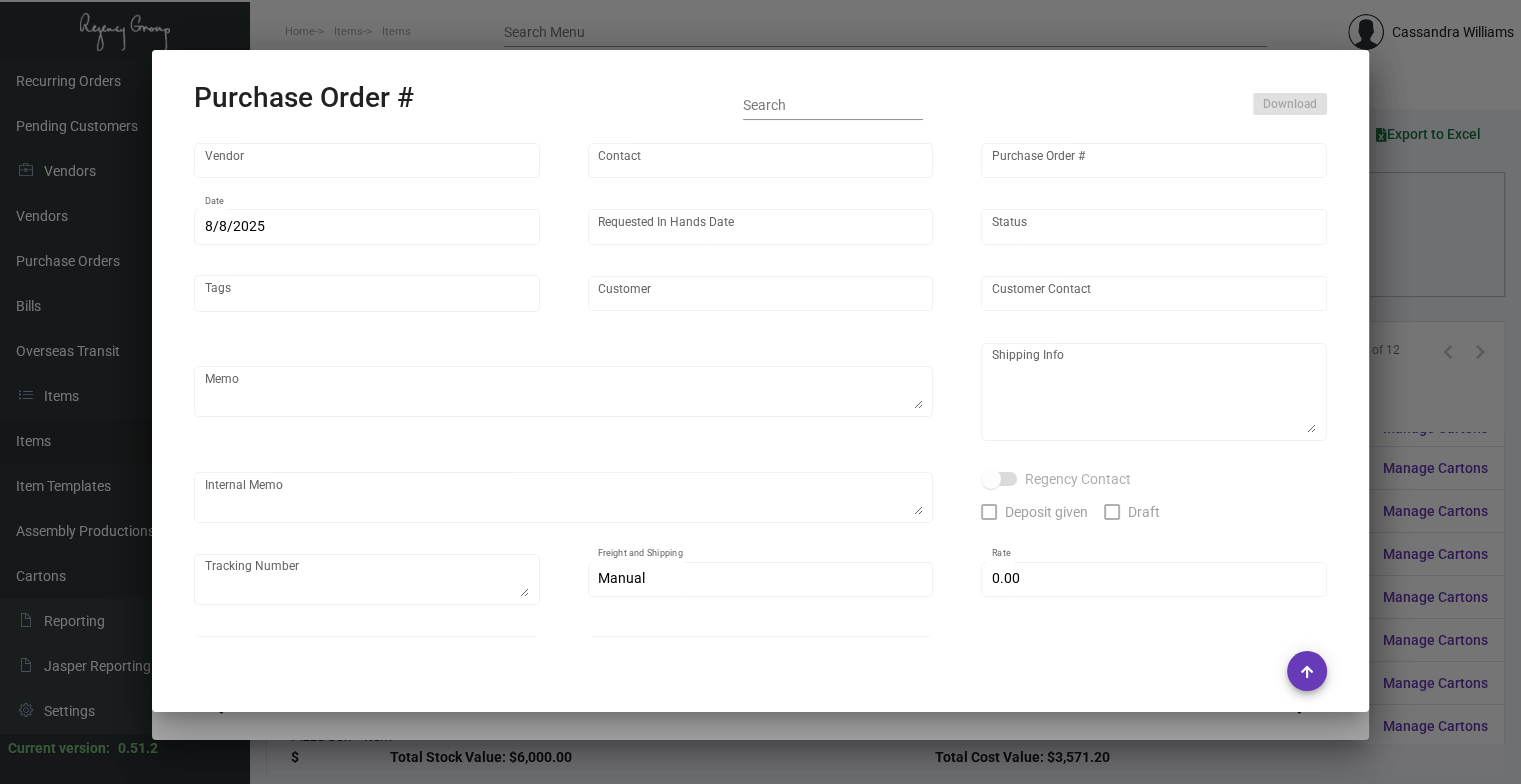 type on "Finger Lakes Promotions" 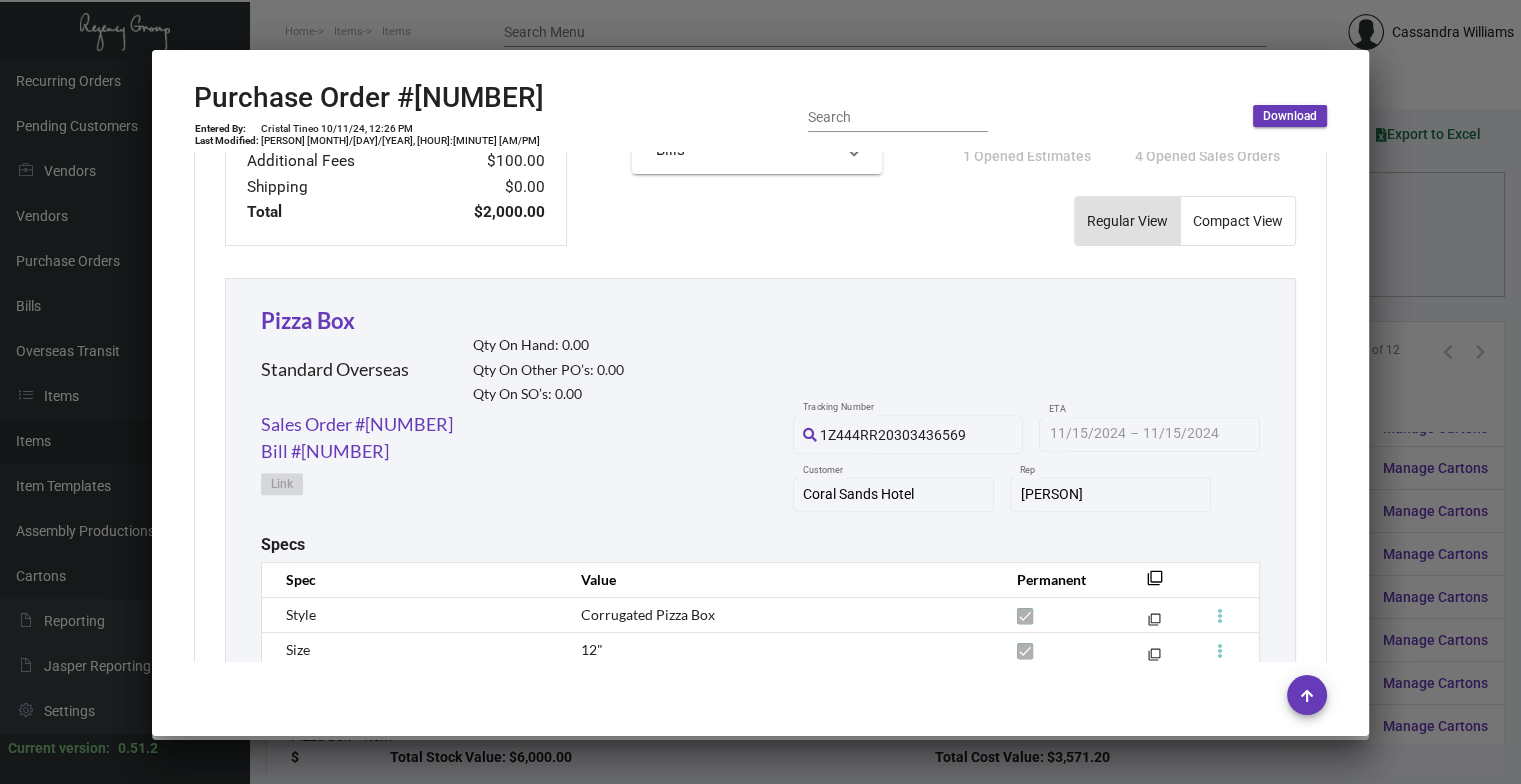 scroll, scrollTop: 983, scrollLeft: 0, axis: vertical 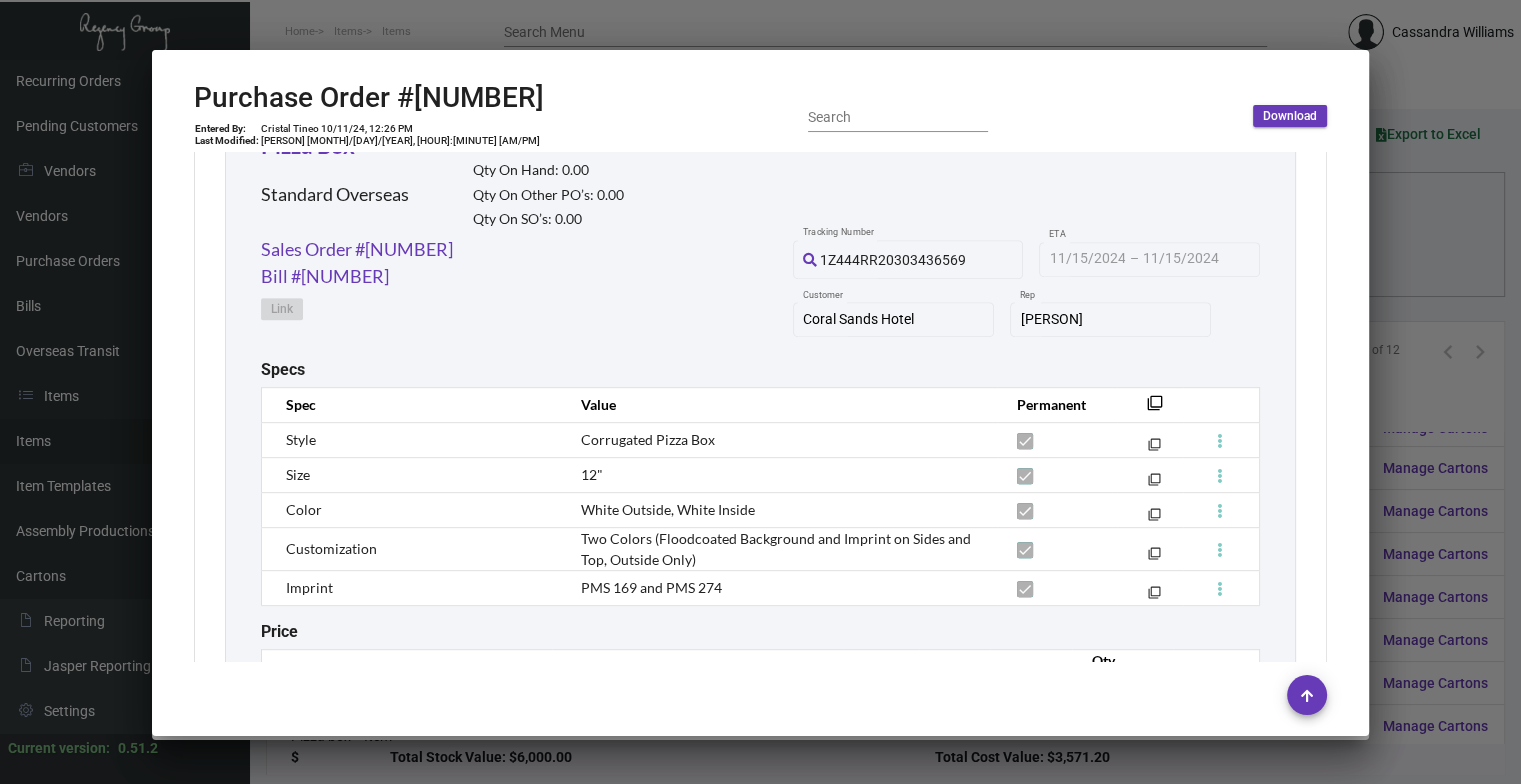 click at bounding box center [760, 392] 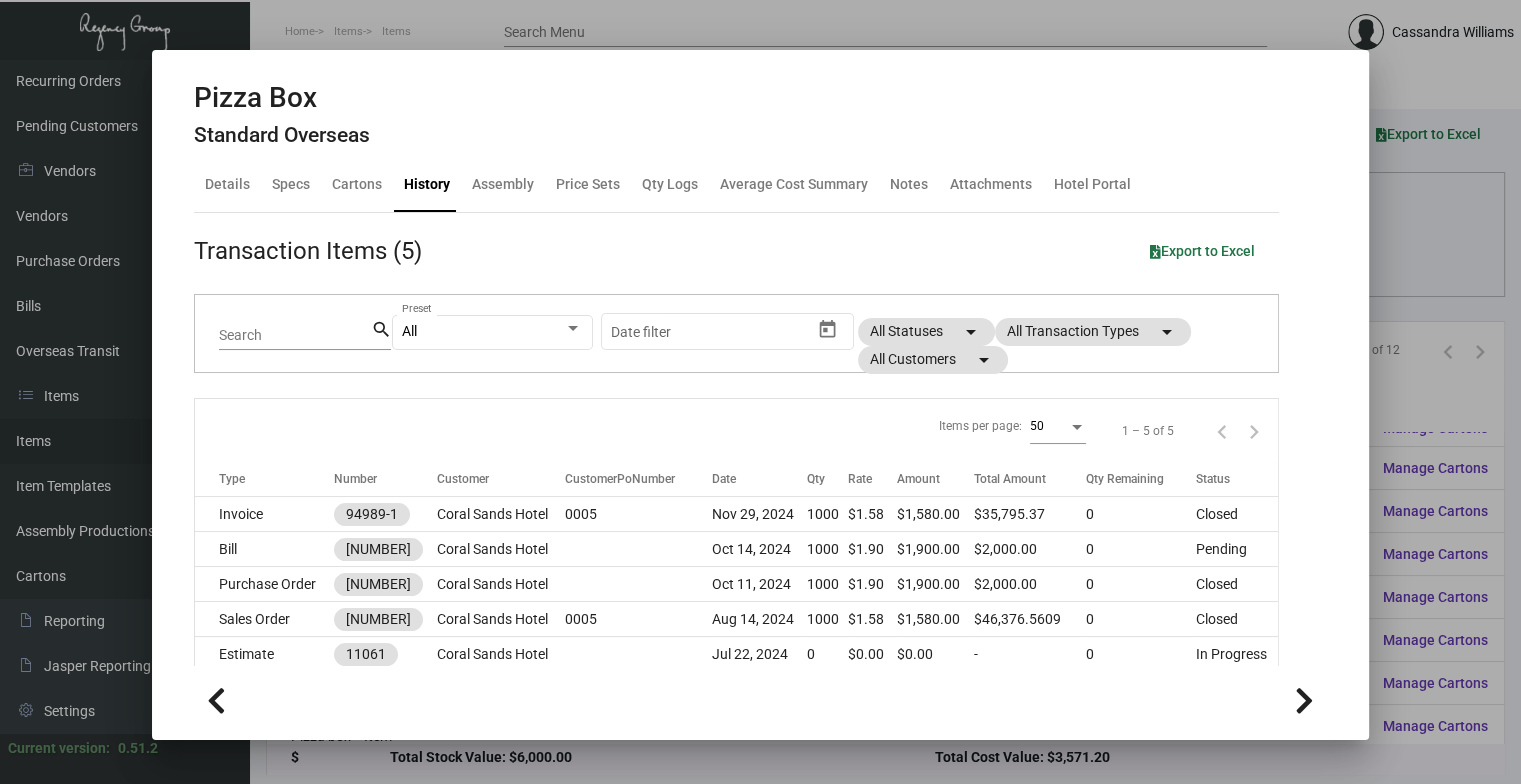 click at bounding box center [760, 392] 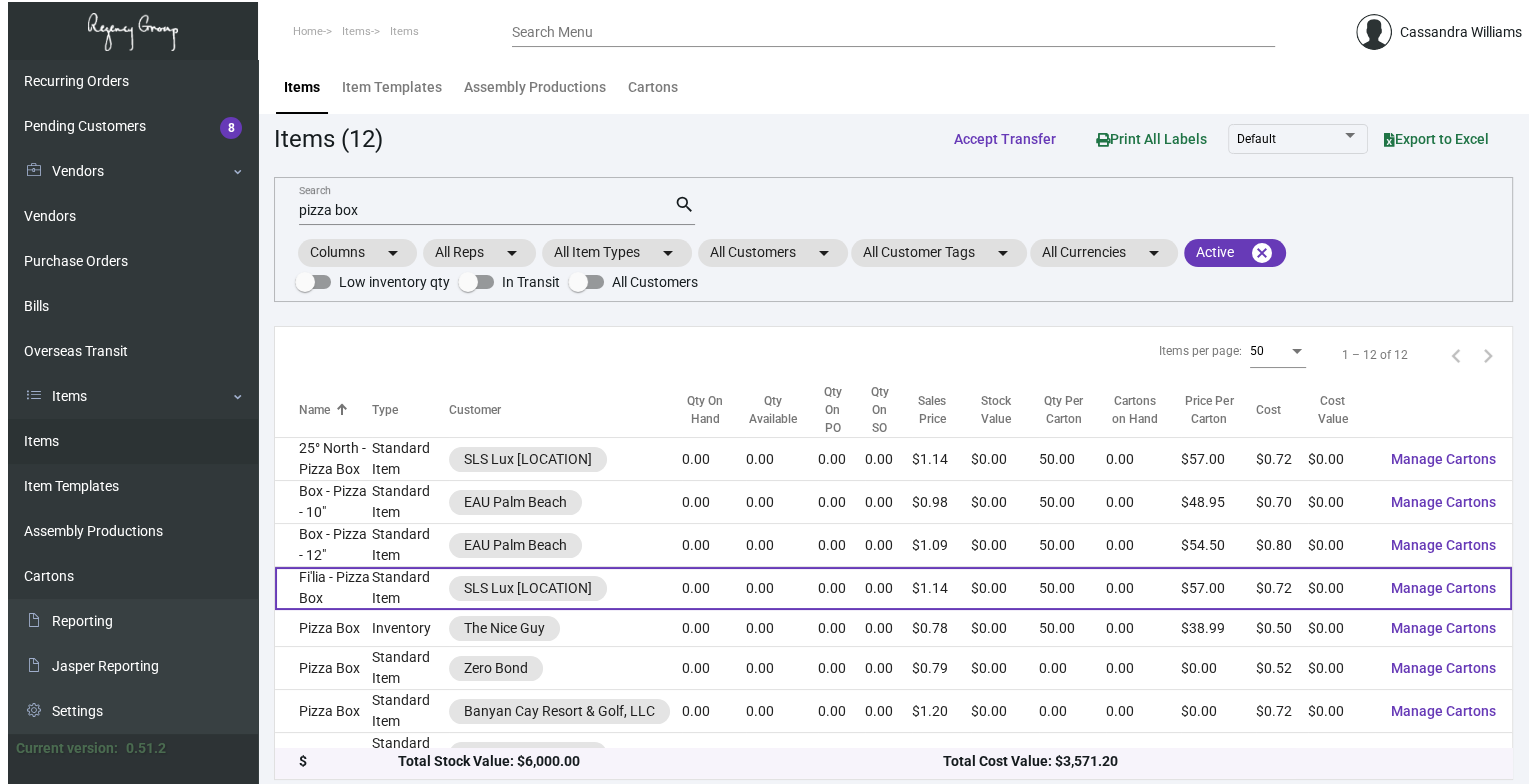 scroll, scrollTop: 196, scrollLeft: 0, axis: vertical 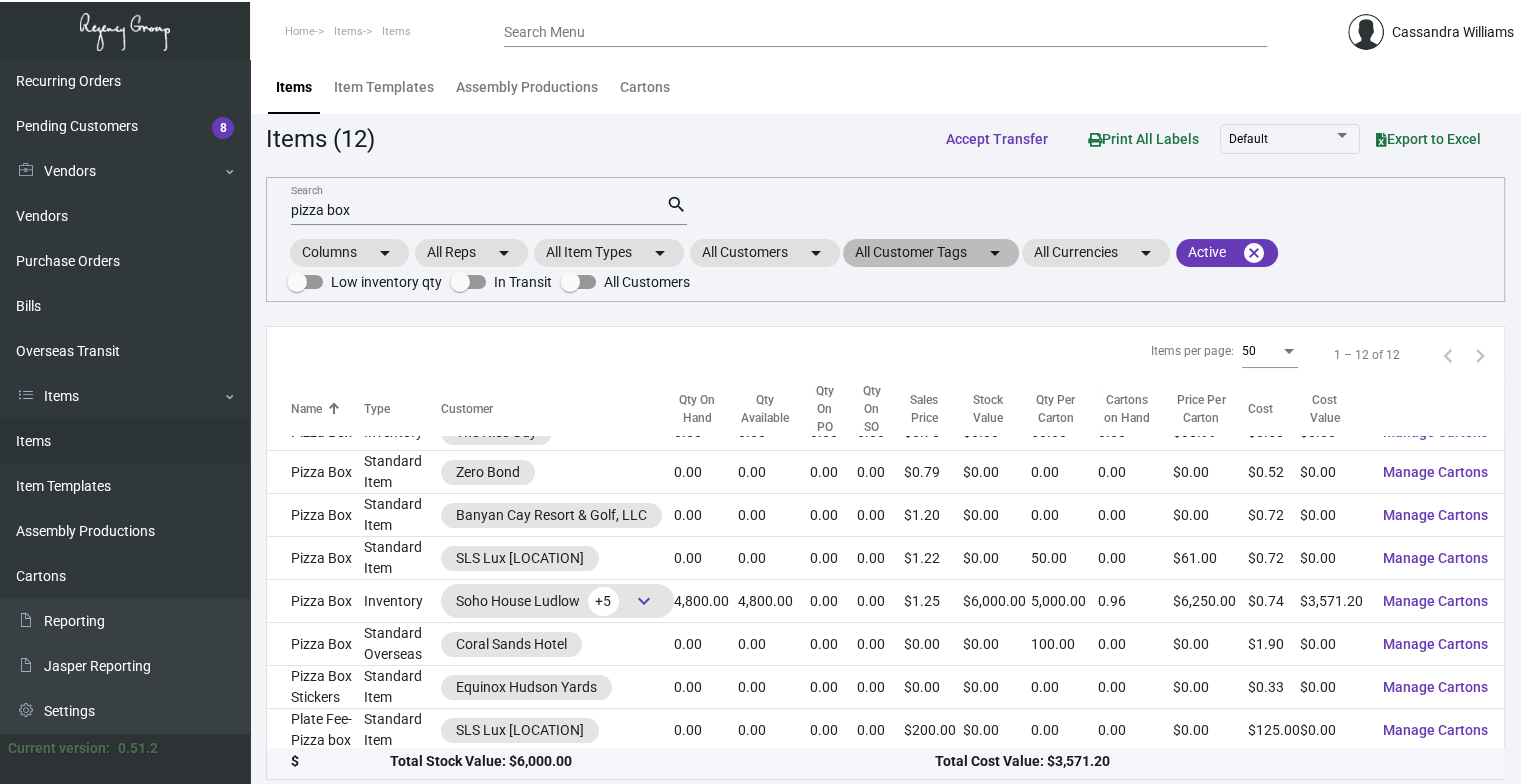 click on "All Customer Tags  arrow_drop_down" 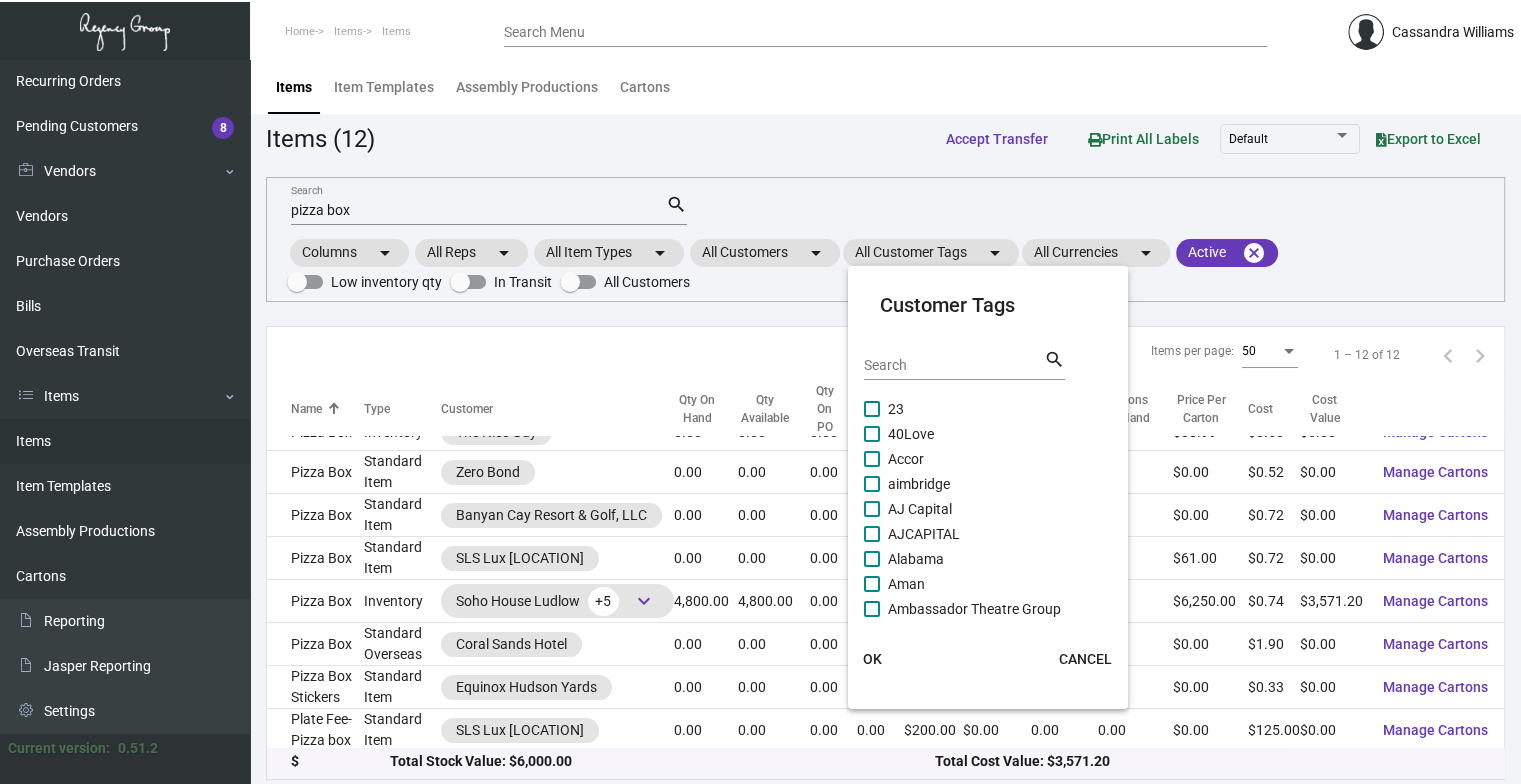click at bounding box center (760, 392) 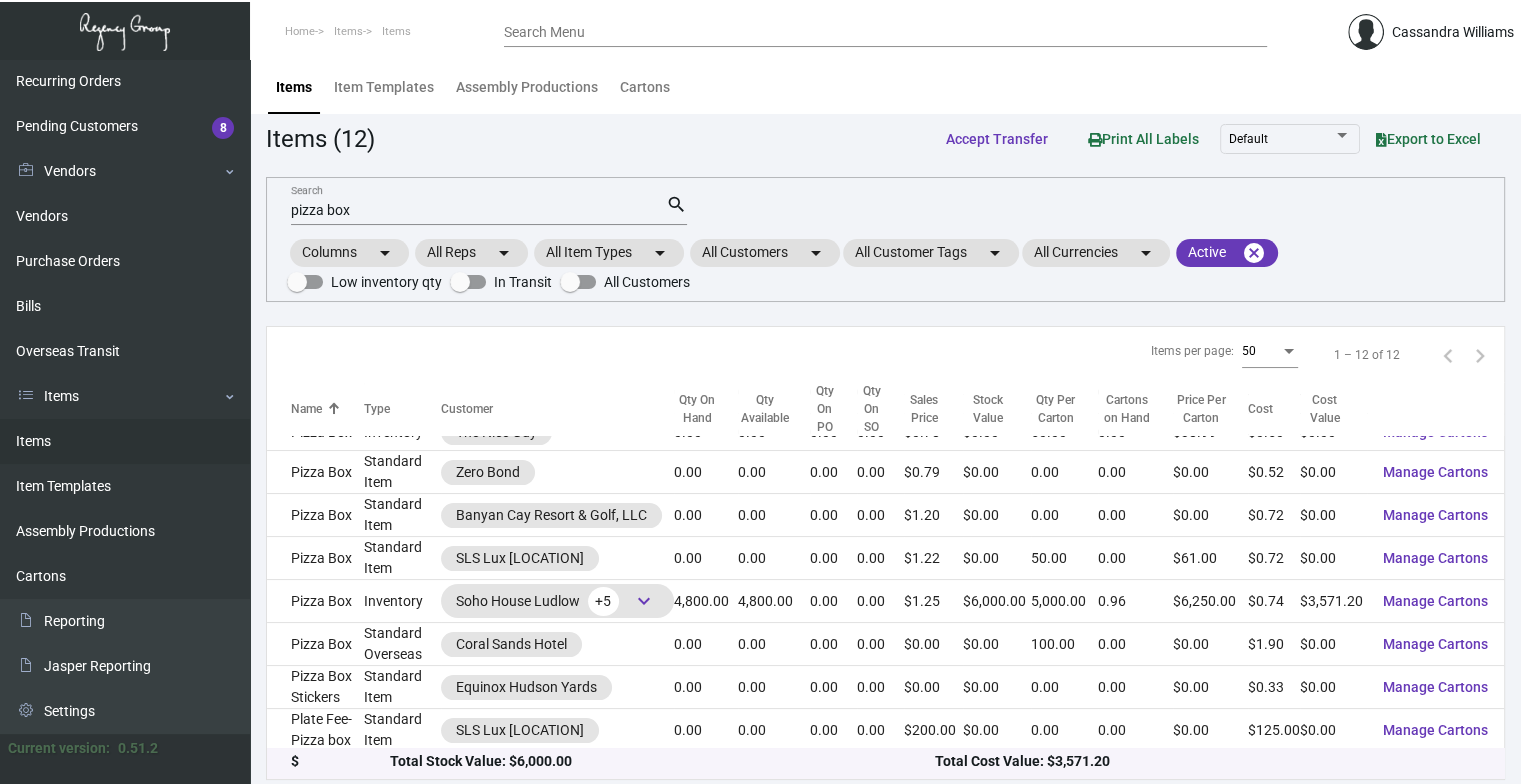click on "pizza box" at bounding box center (478, 211) 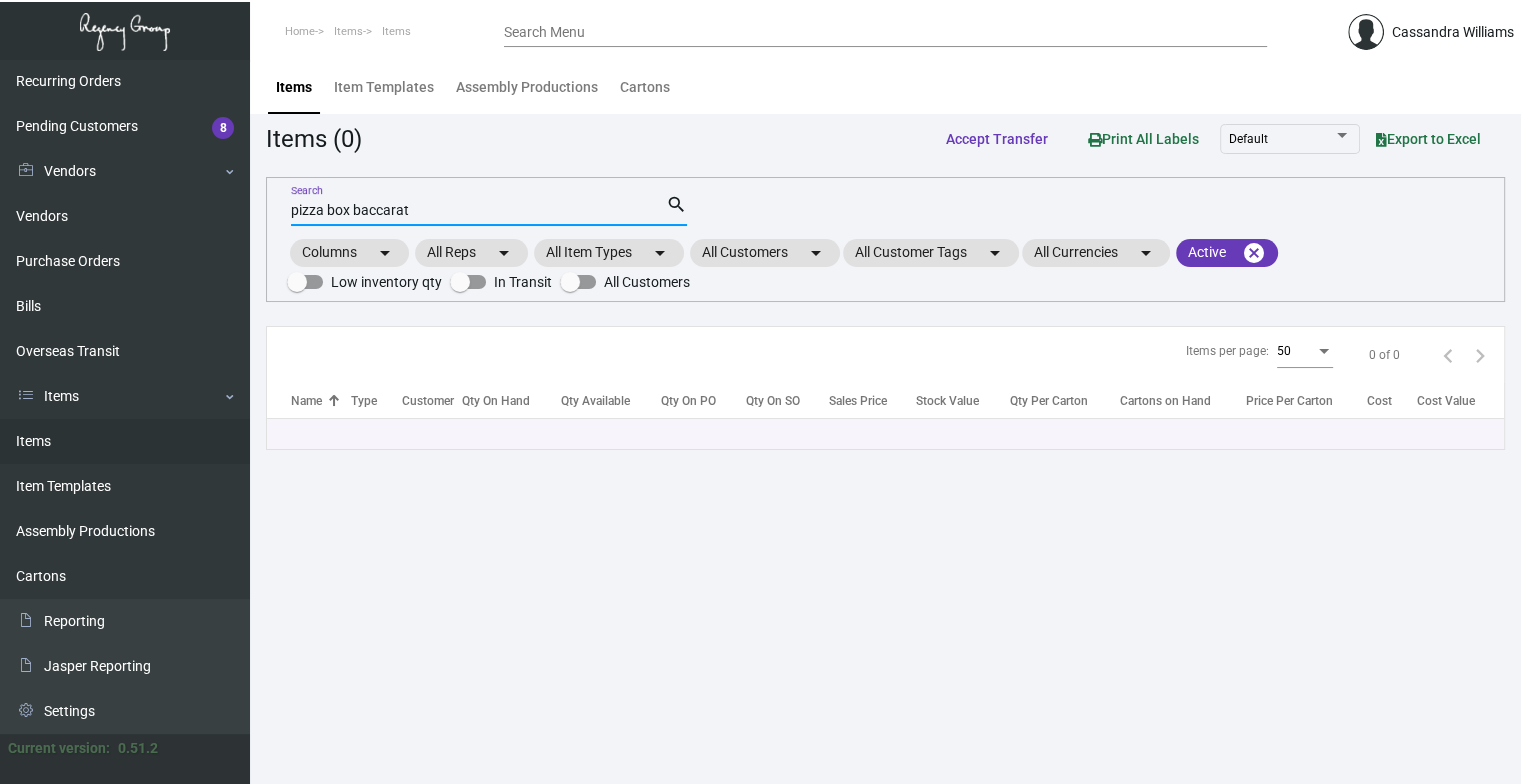 scroll, scrollTop: 0, scrollLeft: 0, axis: both 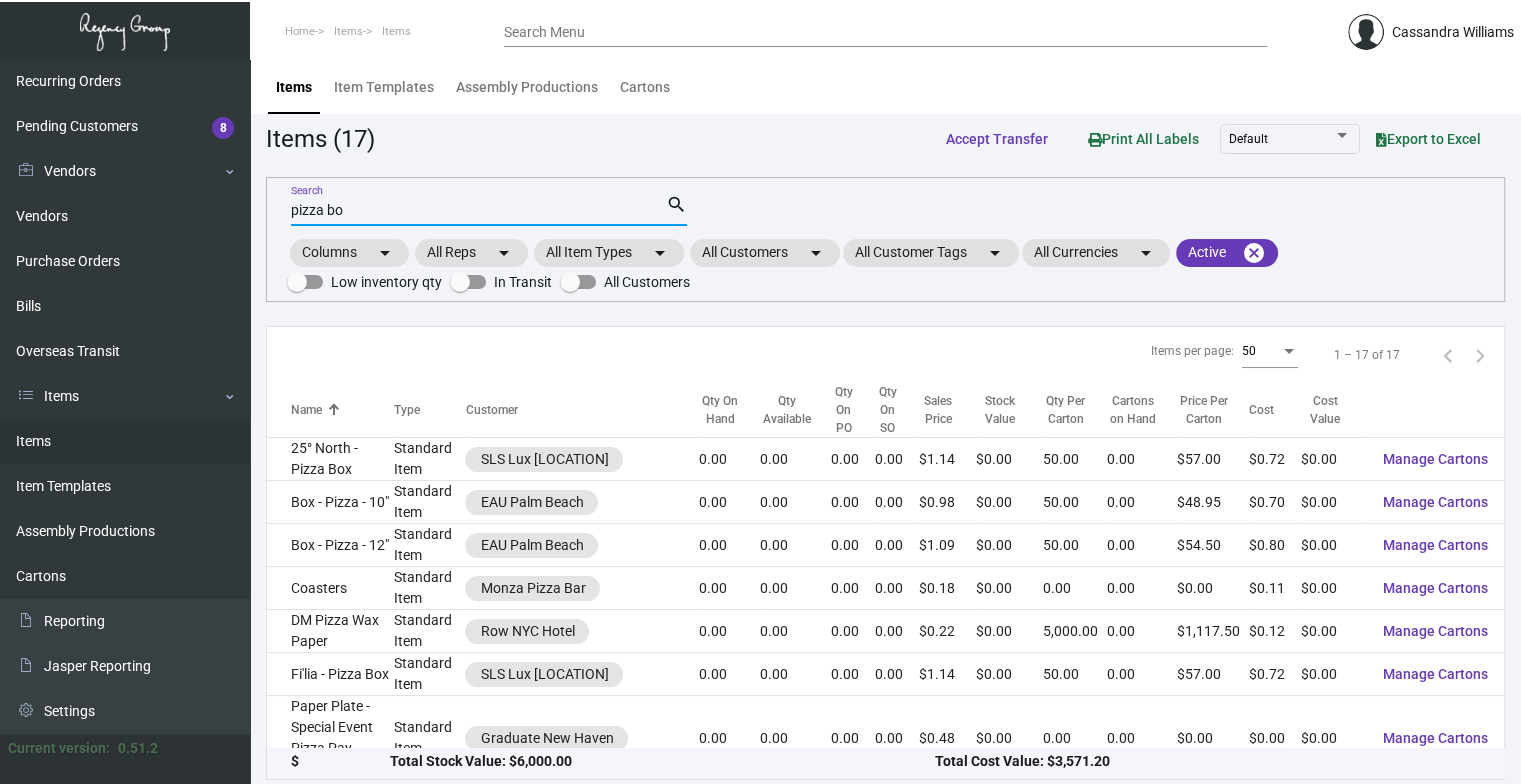 type on "pizza box" 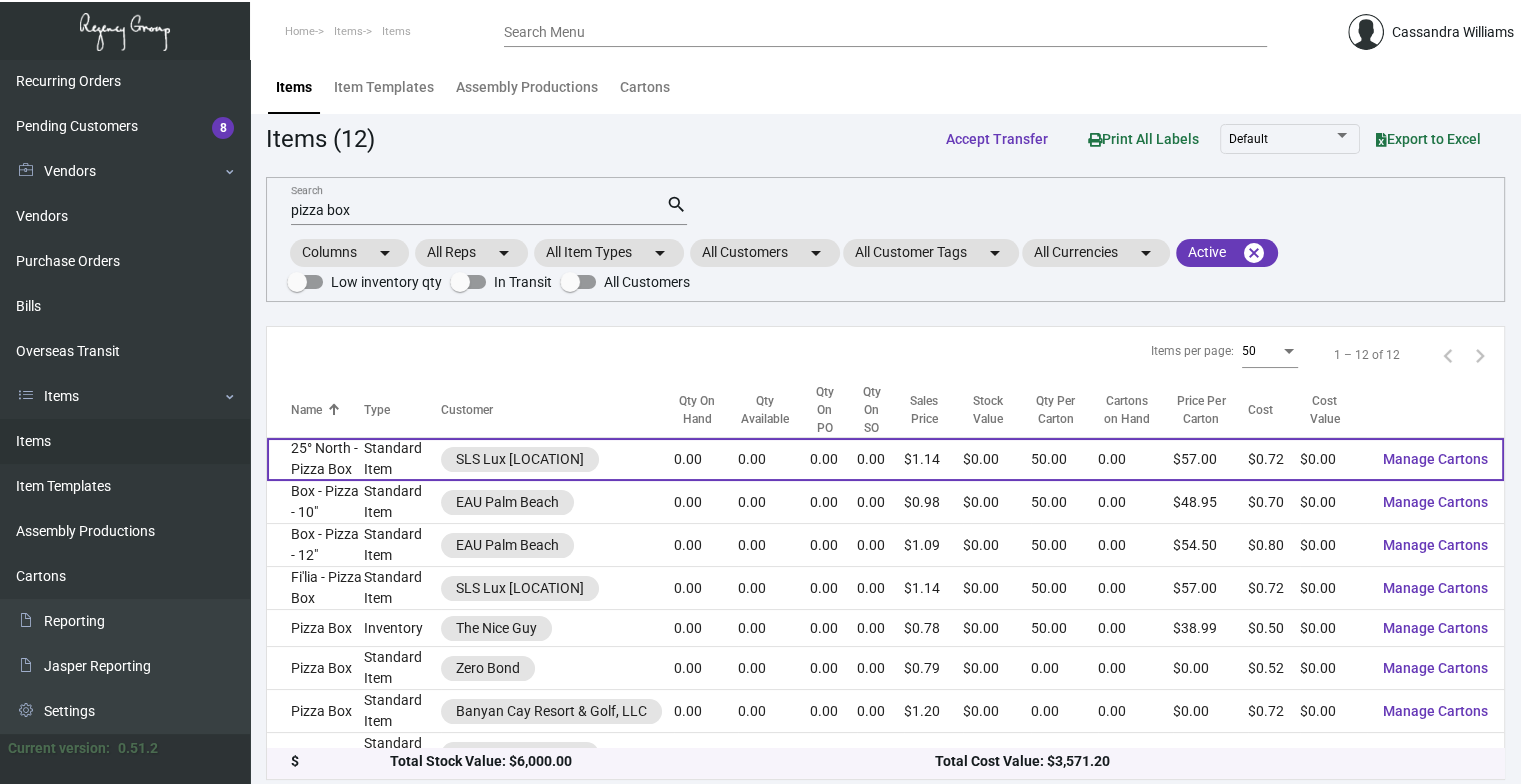 click on "25° North - Pizza Box" 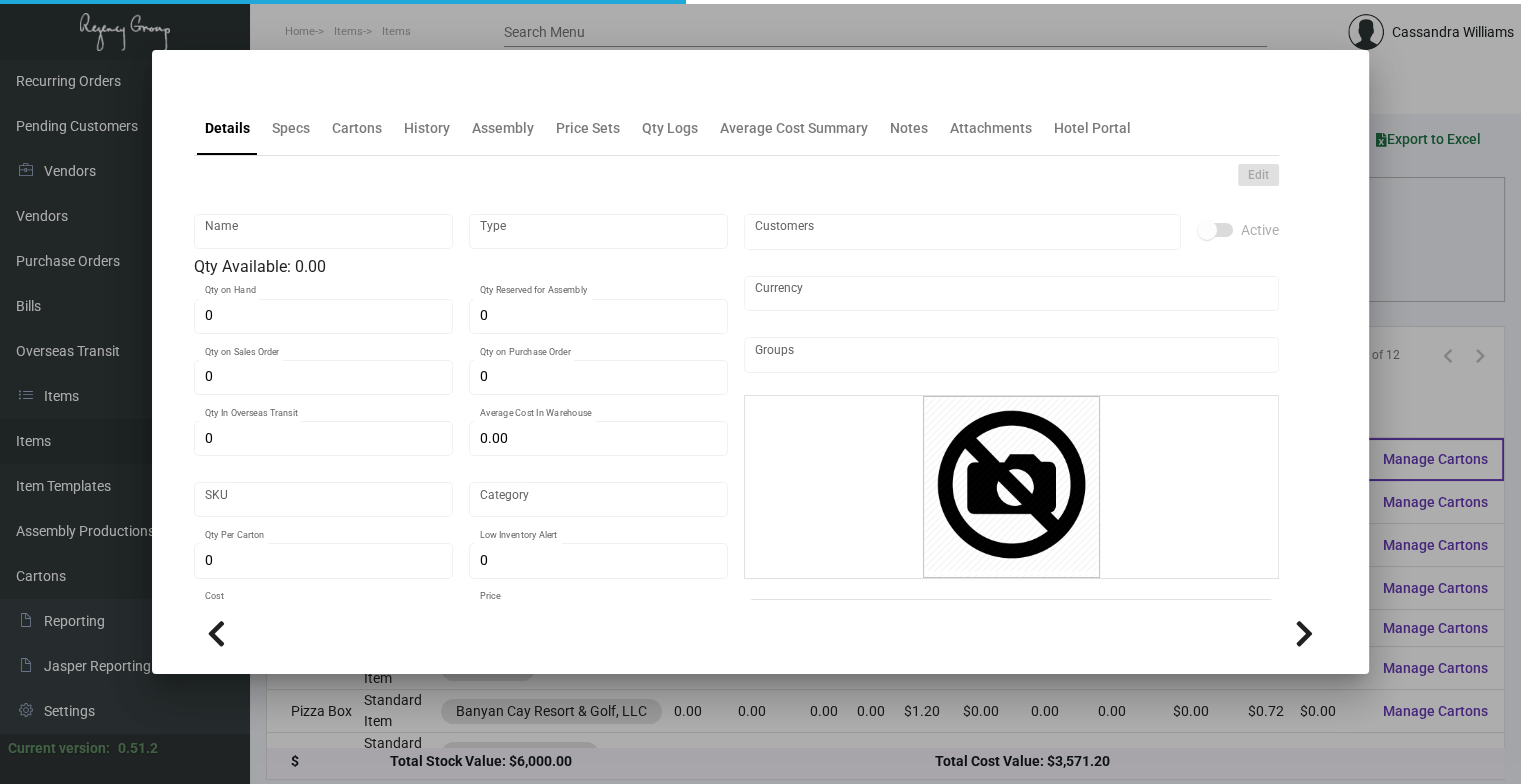 type on "25° North - Pizza Box" 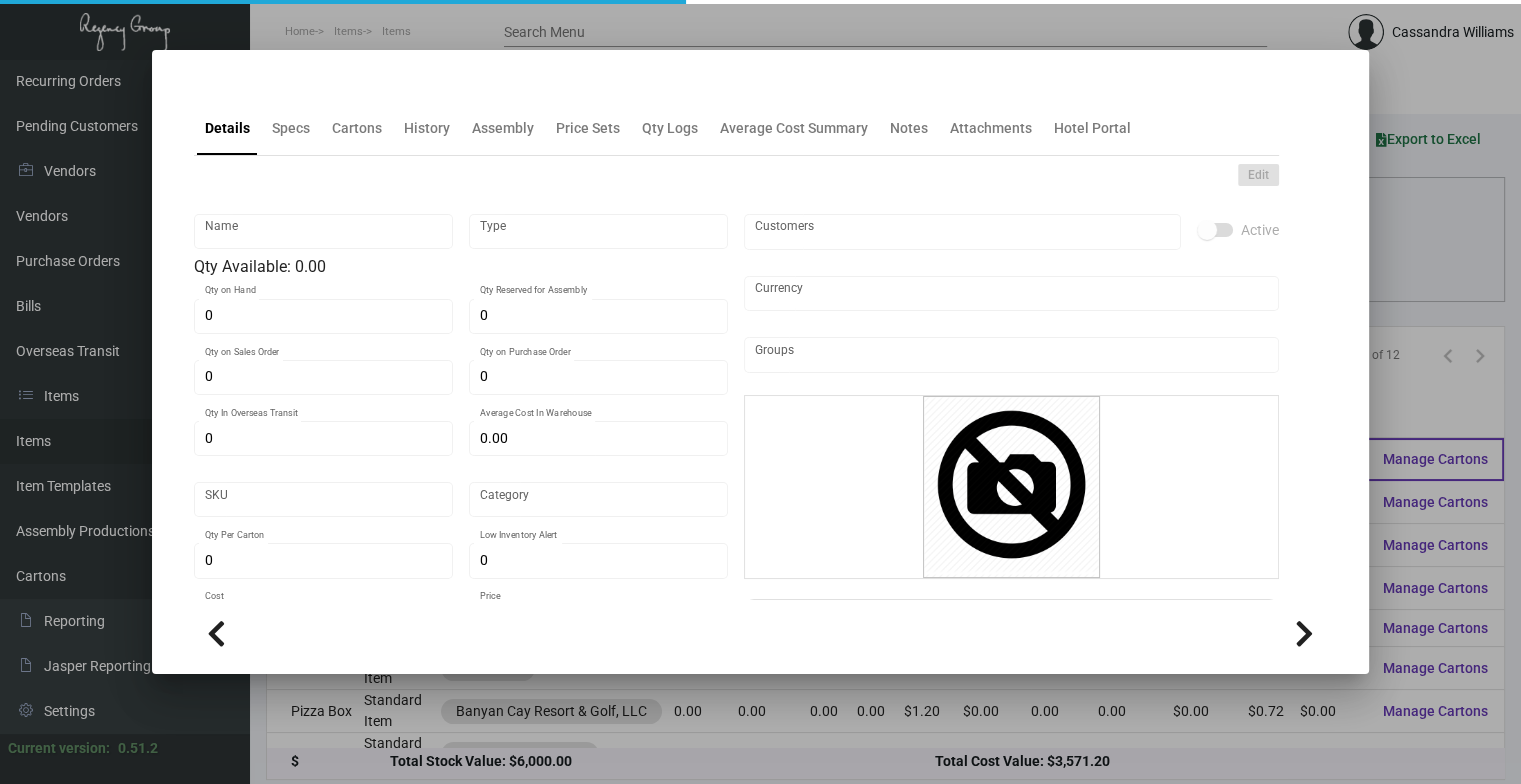type on "Standard Item" 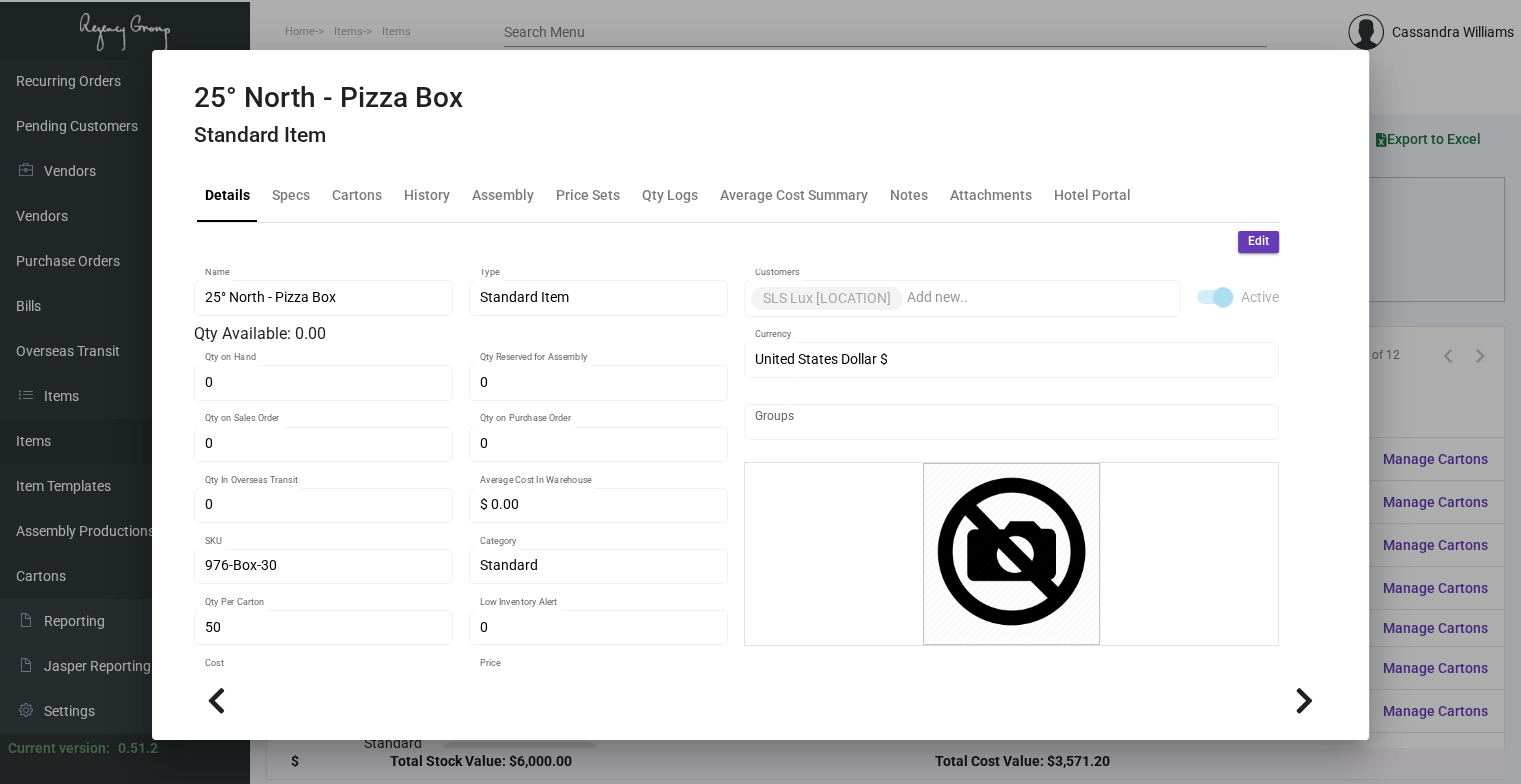 click on "25° North - Pizza Box Standard Item" at bounding box center [328, 118] 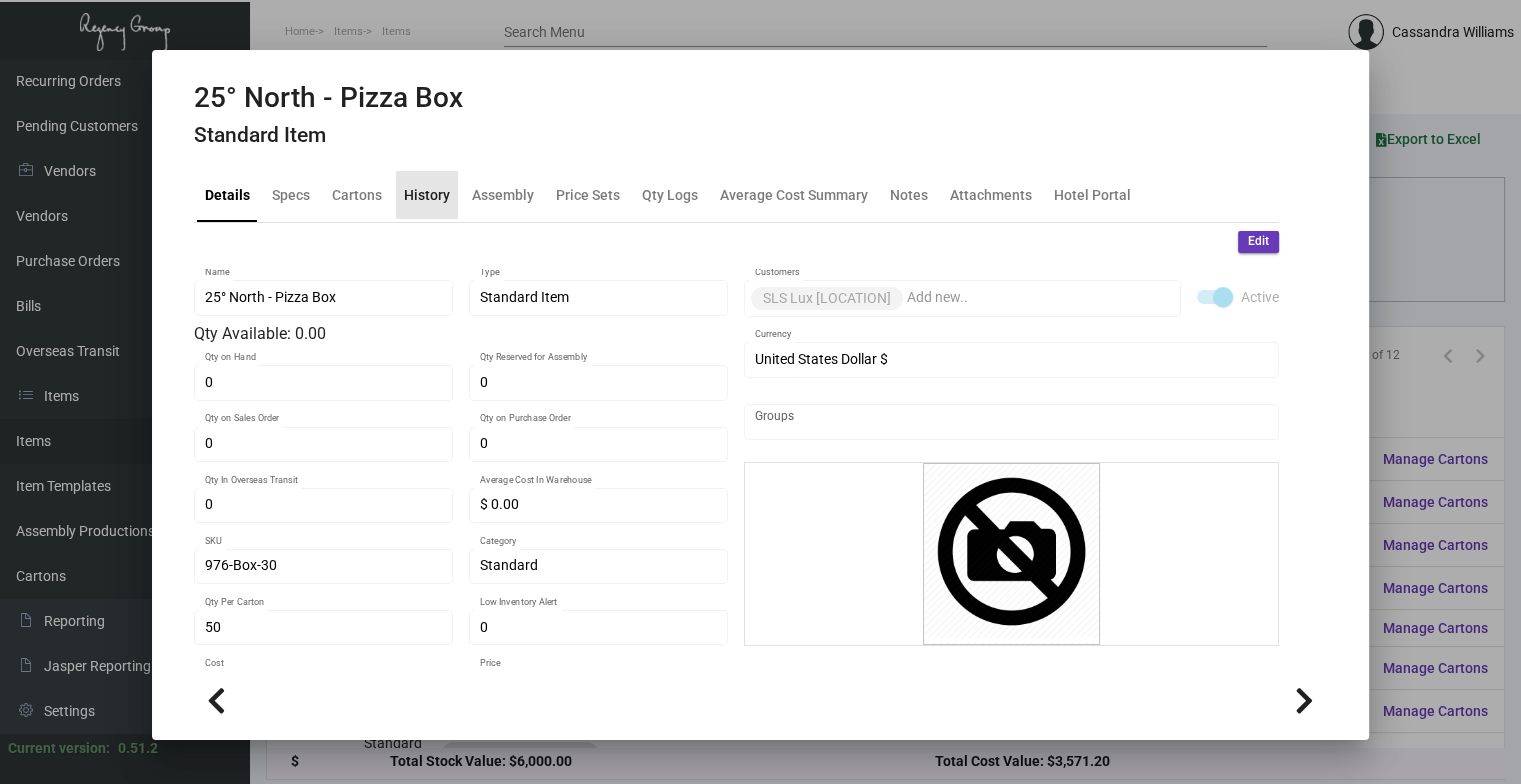 click on "History" at bounding box center (427, 194) 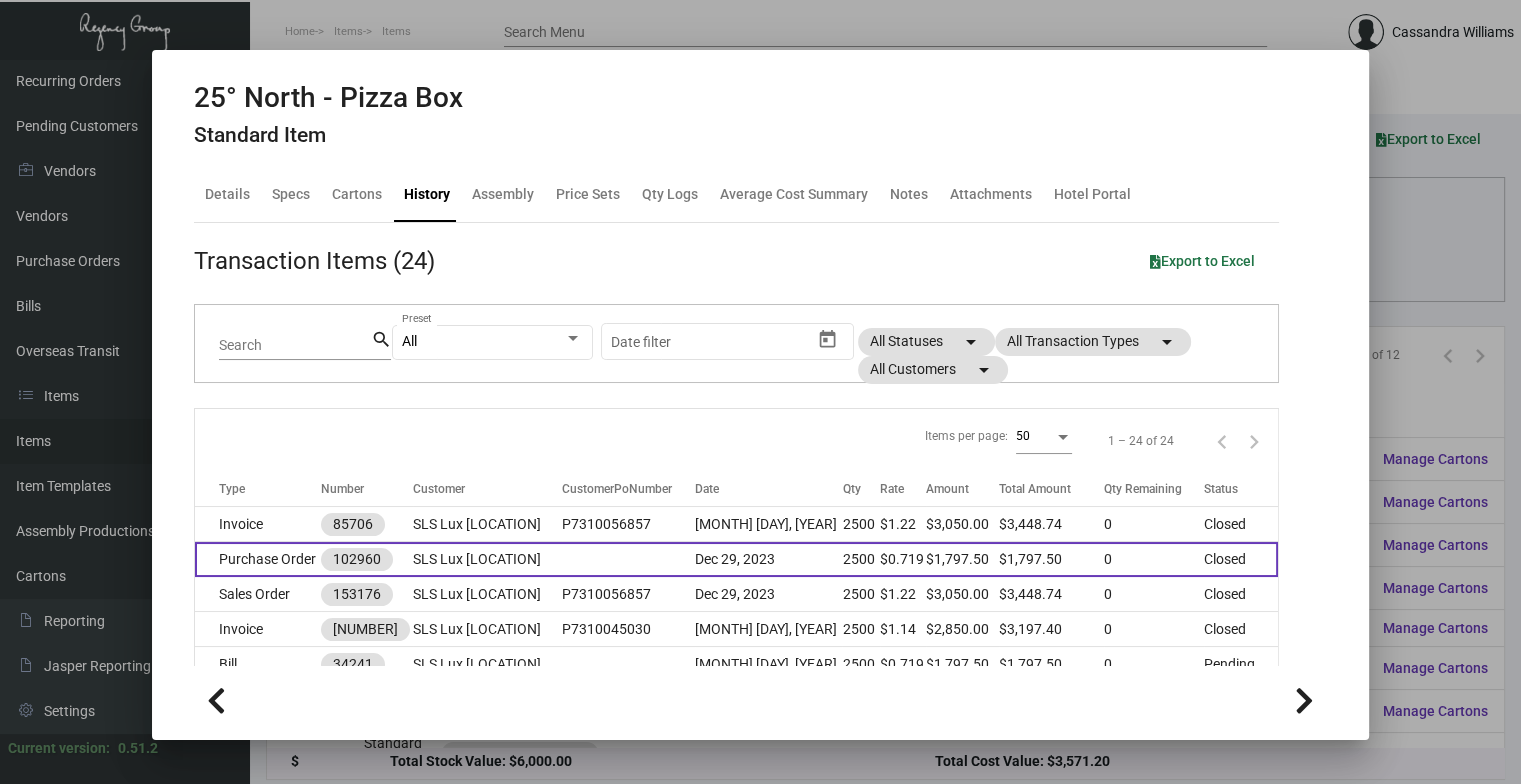 click on "SLS Lux [LOCATION]" at bounding box center (487, 559) 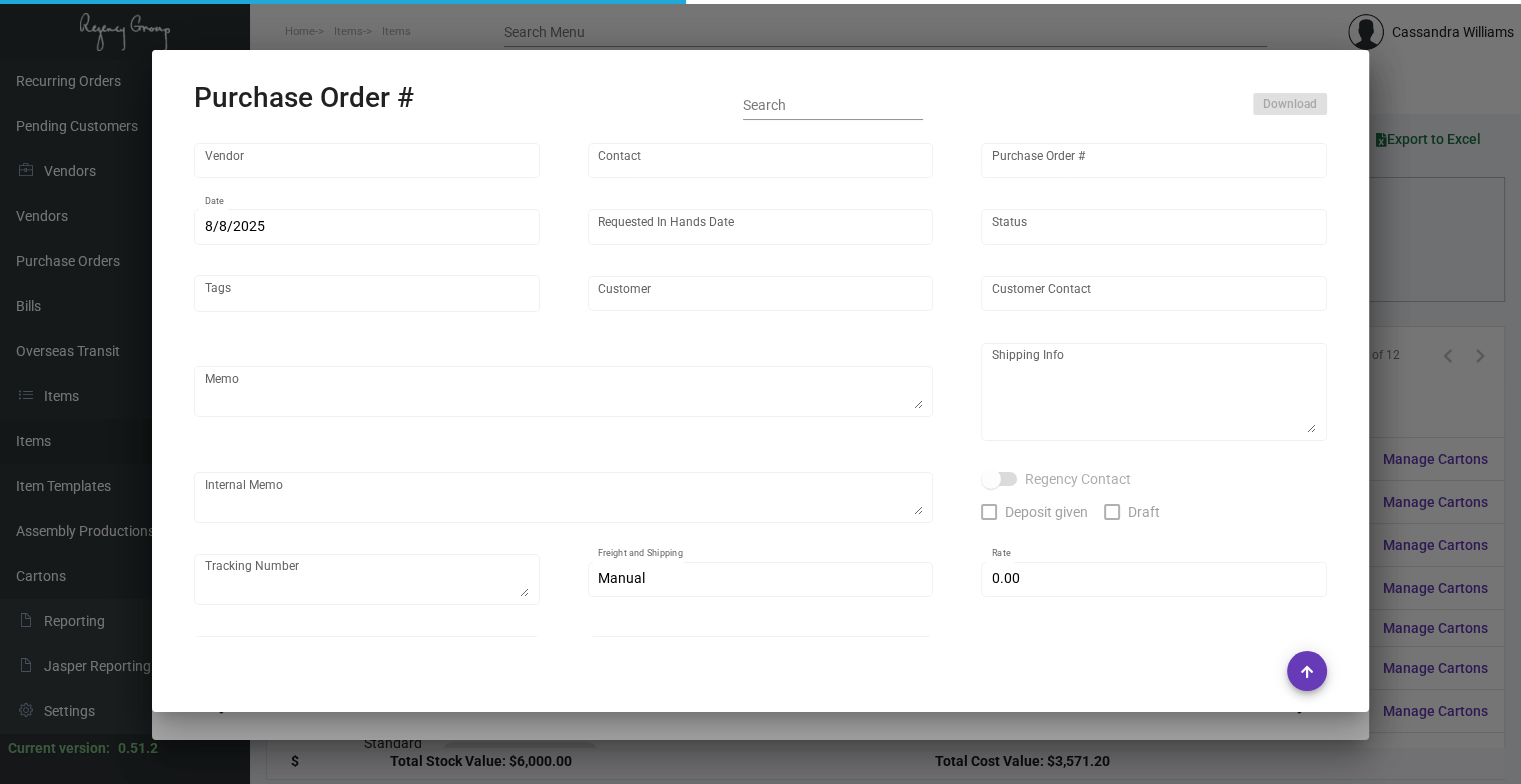 type on "AVCO INDUSTRIES" 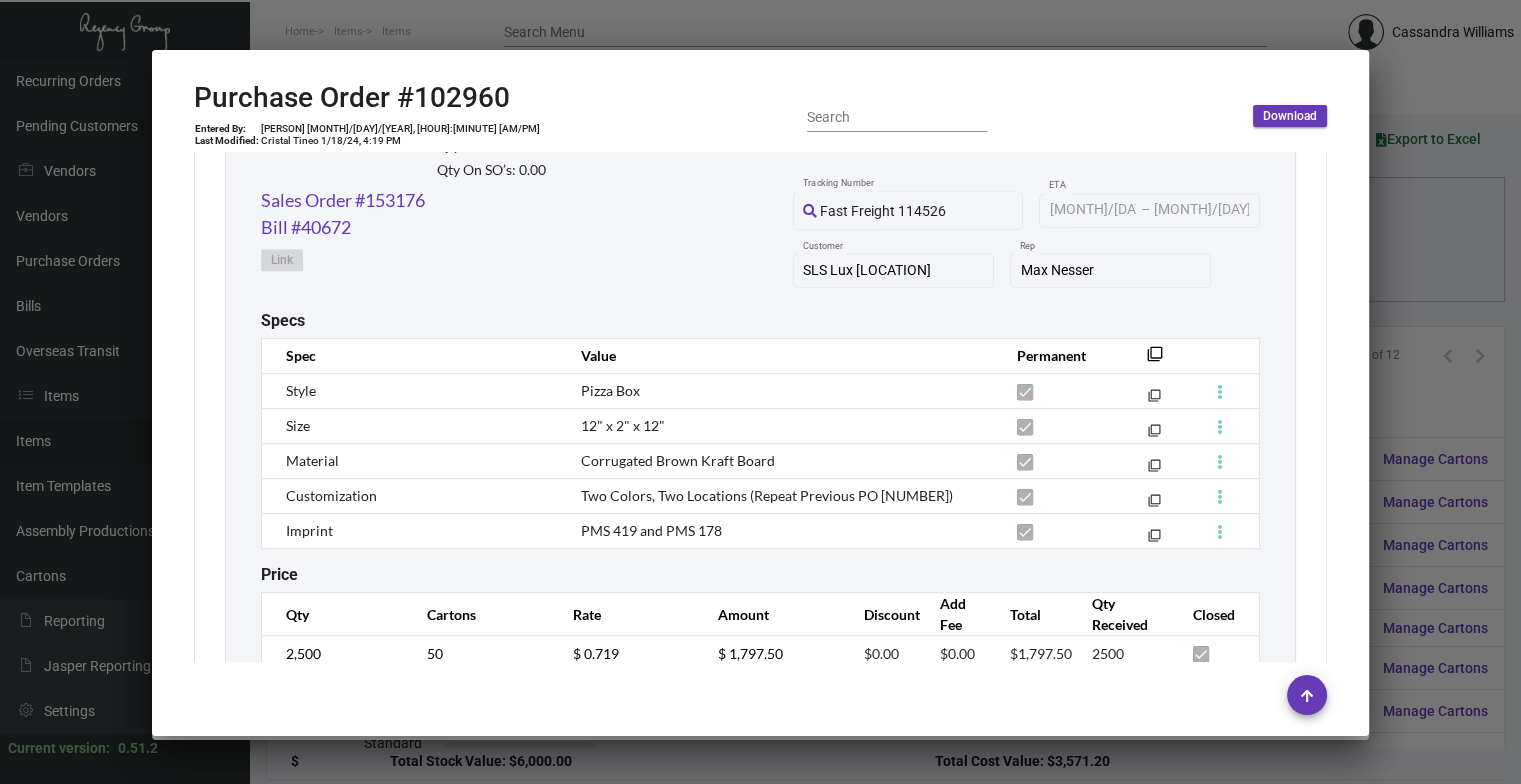 scroll, scrollTop: 1042, scrollLeft: 0, axis: vertical 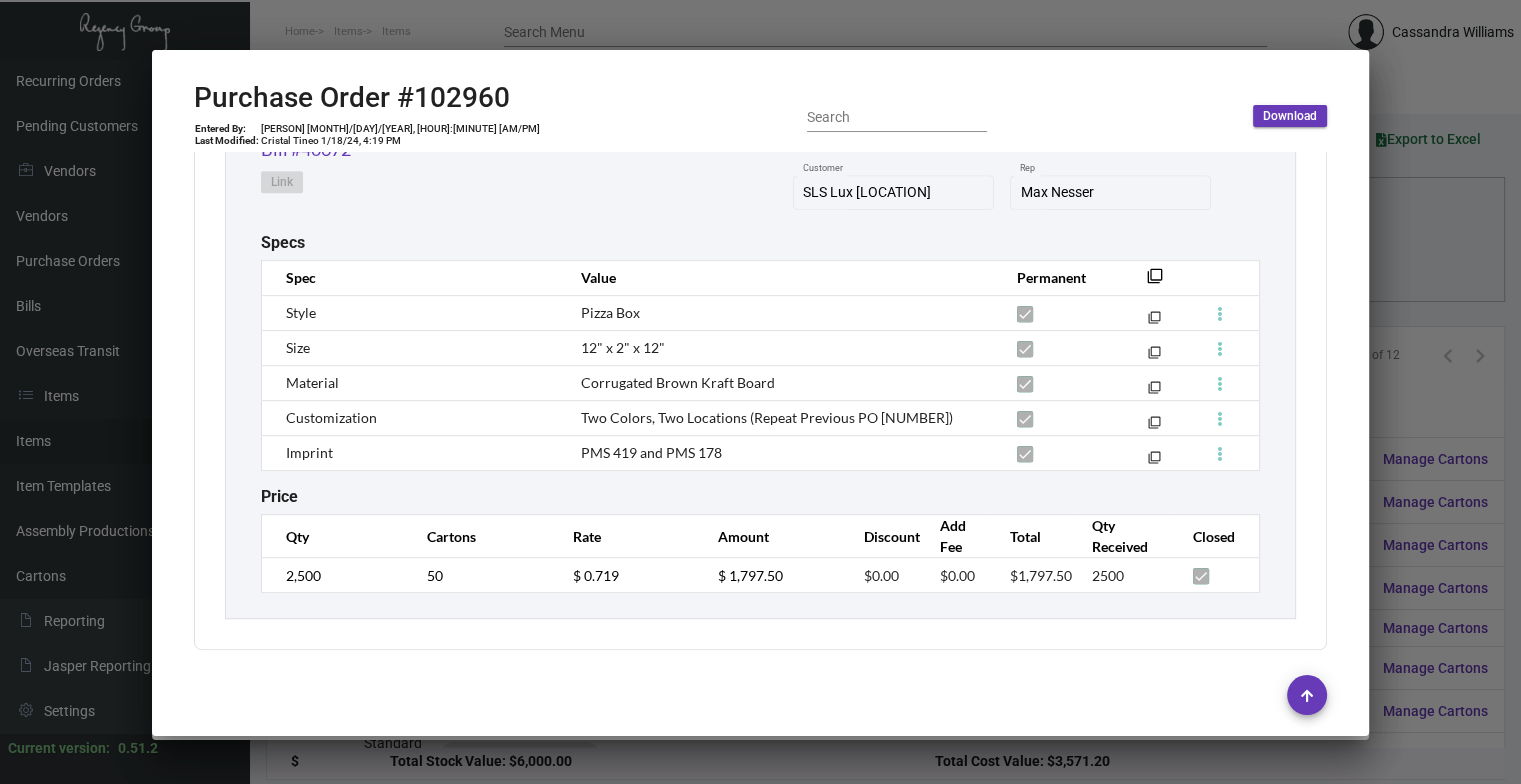 click on "Sales Order #153176   Bill #40672  Link  Fast Freight 114526 Tracking Number 1/25/2024 1/25/2024 – 1/25/2024 ETA SLS Lux Baha Mar Customer Max Nesser Rep Specs Spec Value Permanent filter_none Style Pizza Box   filter_none Size 12" x 2" x 12"   filter_none Material Corrugated Brown Kraft Board   filter_none Customization Two Colors, Two Locations (Repeat Previous PO 96921)   filter_none Imprint PMS 419 and PMS 178   filter_none Price Qty Cartons Rate Amount Discount Add Fee Total Qty Received Closed 2,500 50 $ 0.719 $ 1,797.50  $0.00  $0.00 $1,797.50 2500" at bounding box center (760, 197) 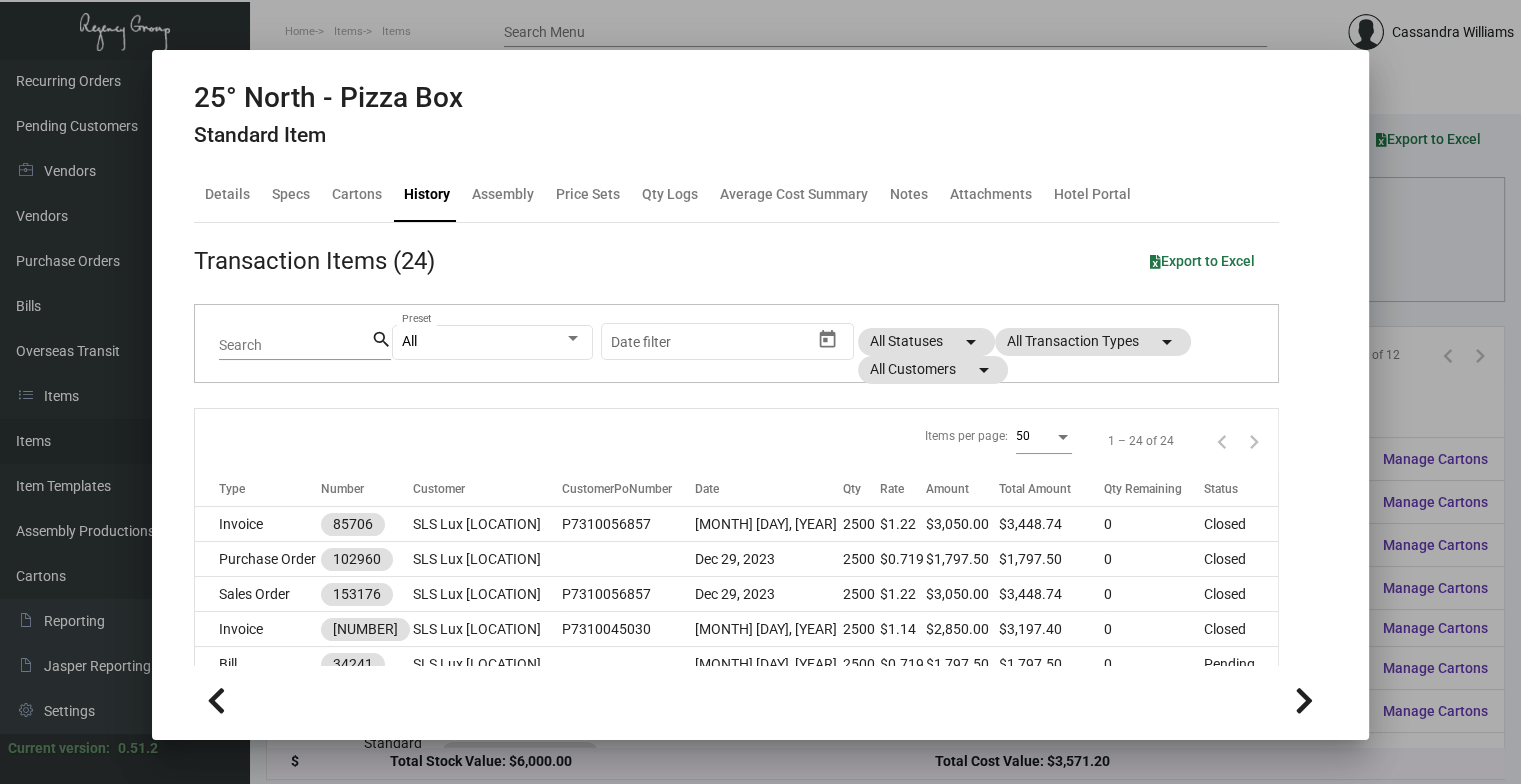 click at bounding box center [760, 392] 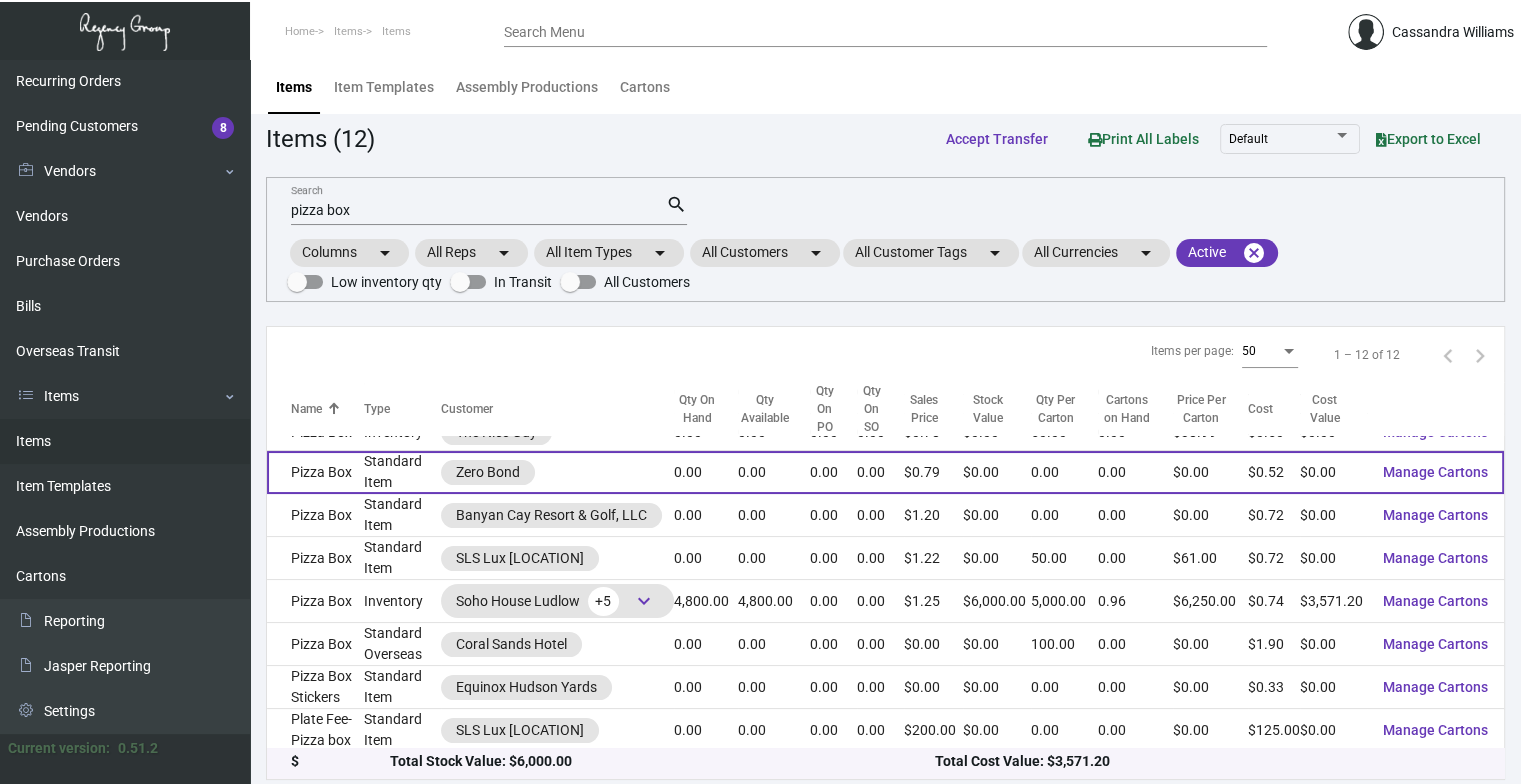 scroll, scrollTop: 0, scrollLeft: 0, axis: both 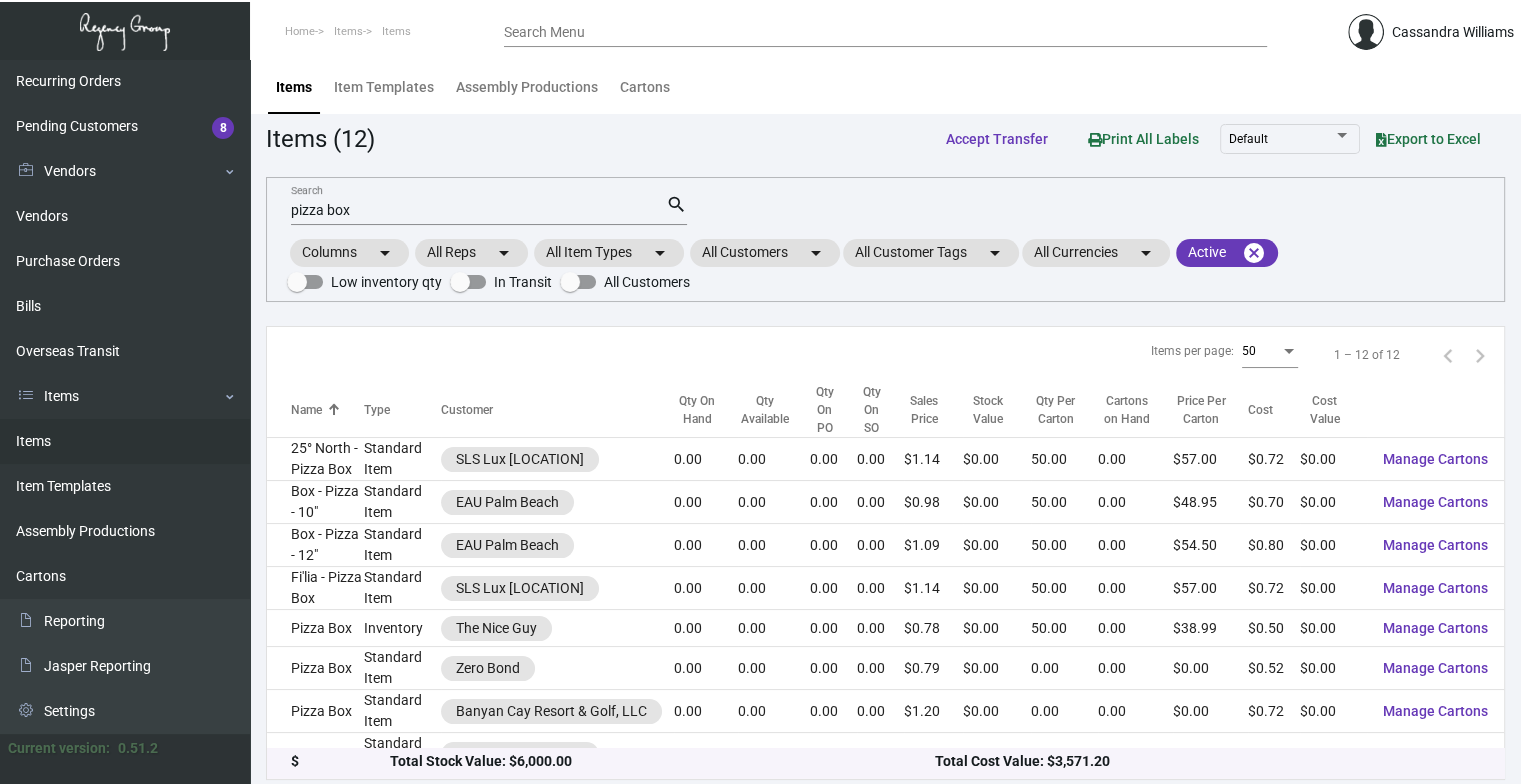 click on "pizza box Search search Columns arrow_drop_down All Reps arrow_drop_down All Item Types arrow_drop_down All Customers arrow_drop_down All Customer Tags arrow_drop_down All Currencies arrow_drop_down Active filter arrow_drop_down Active cancel Low inventory qty In Transit All Customers" 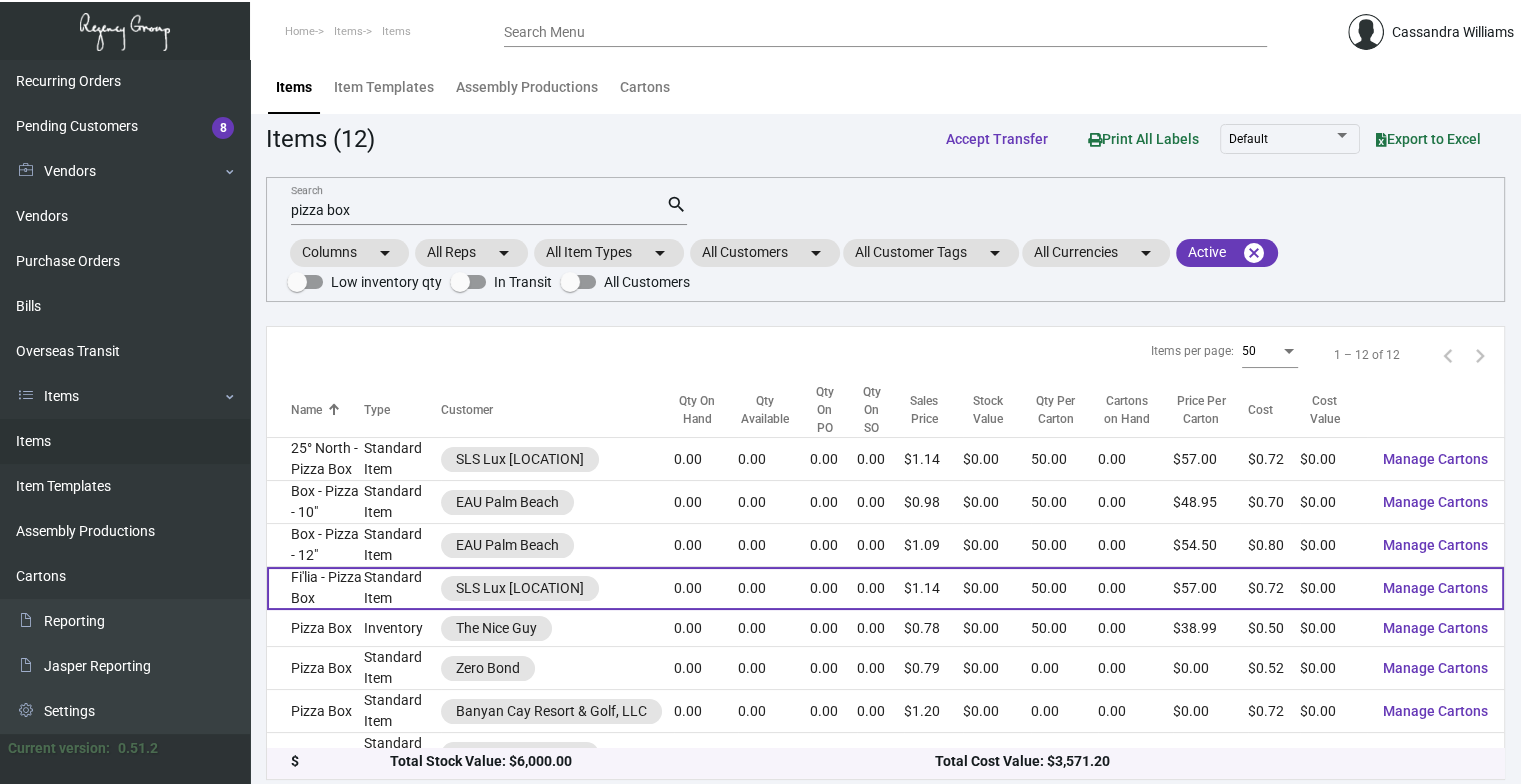 scroll, scrollTop: 196, scrollLeft: 0, axis: vertical 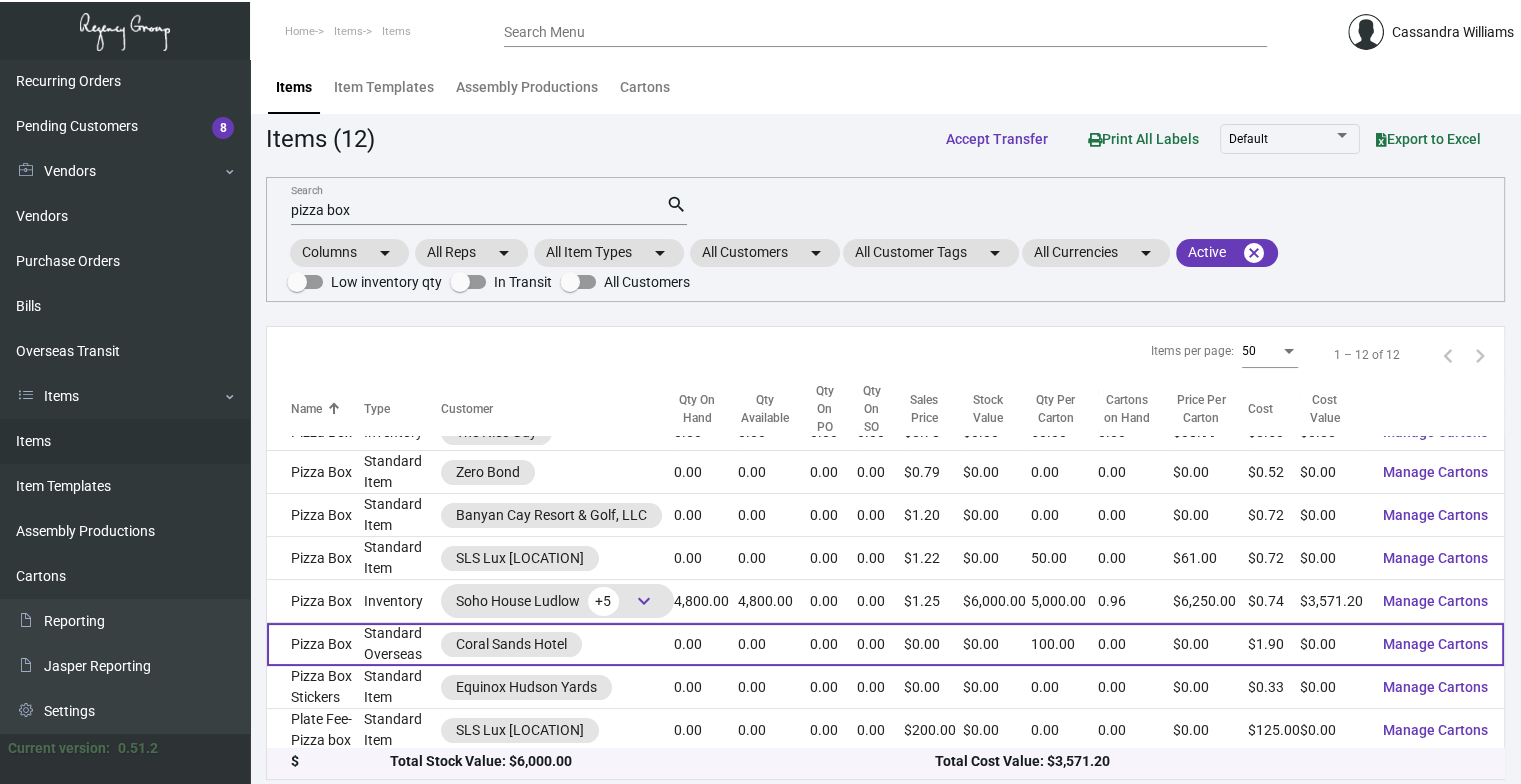 click on "Pizza Box" 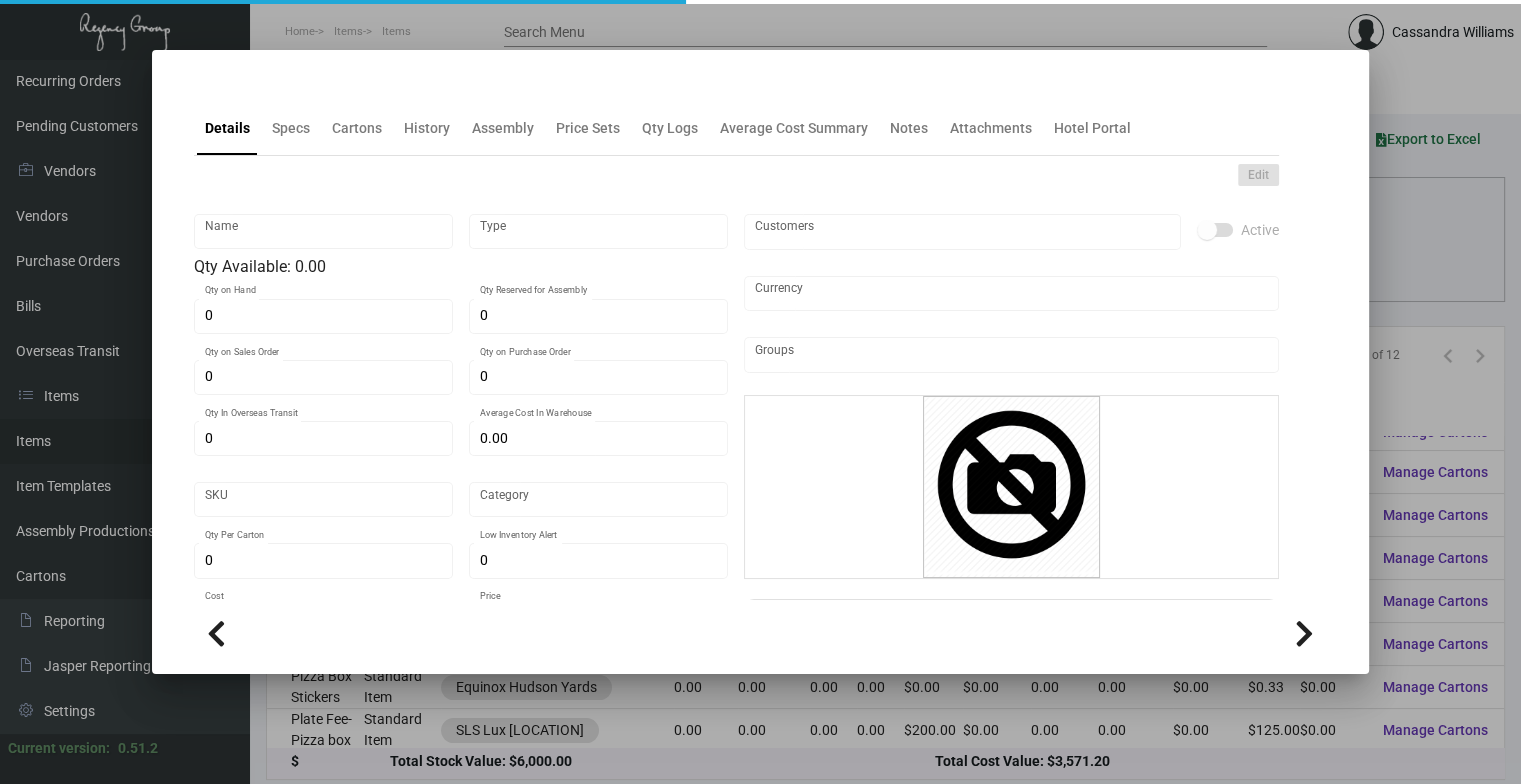 type on "Pizza Box" 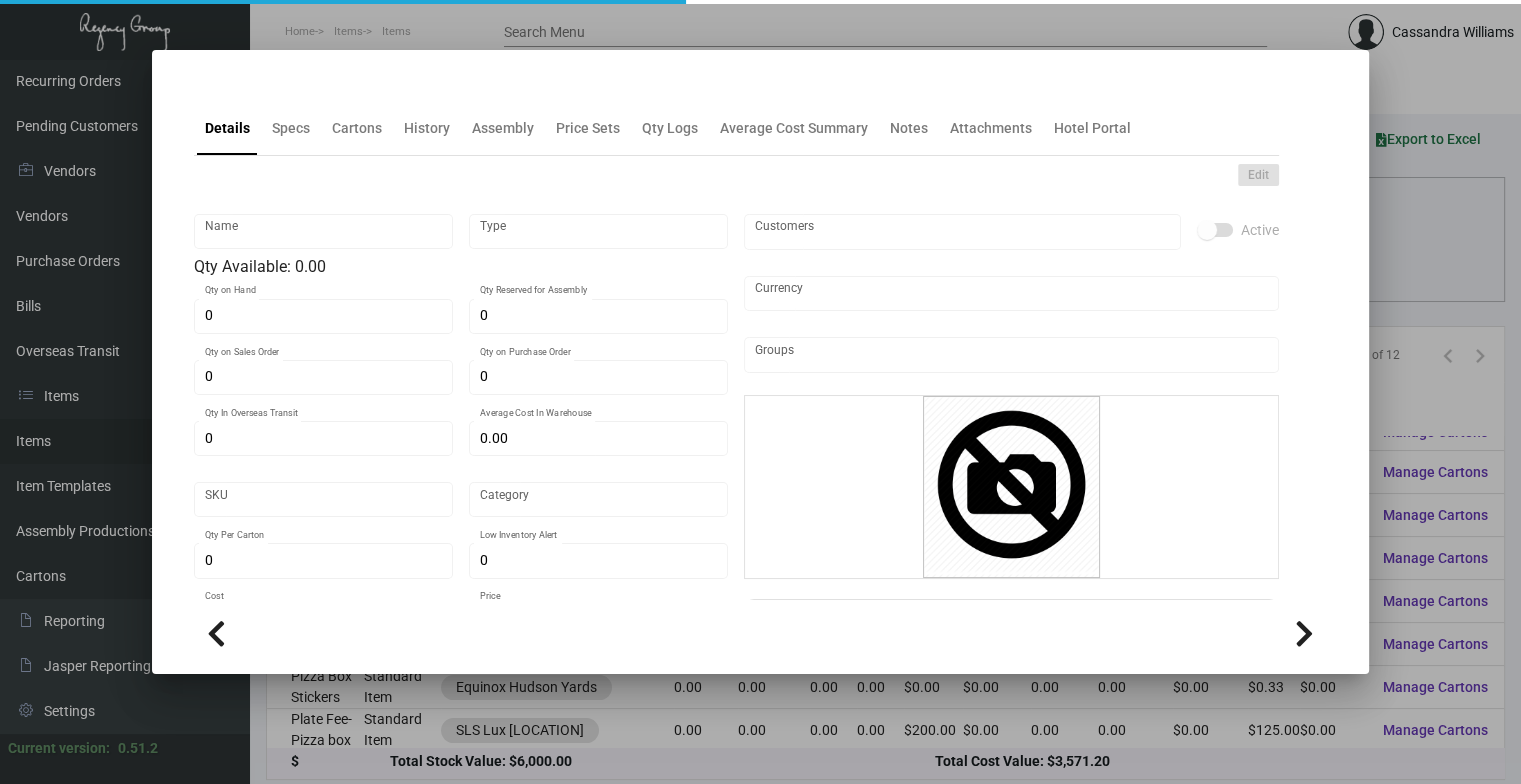 type on "Standard Overseas" 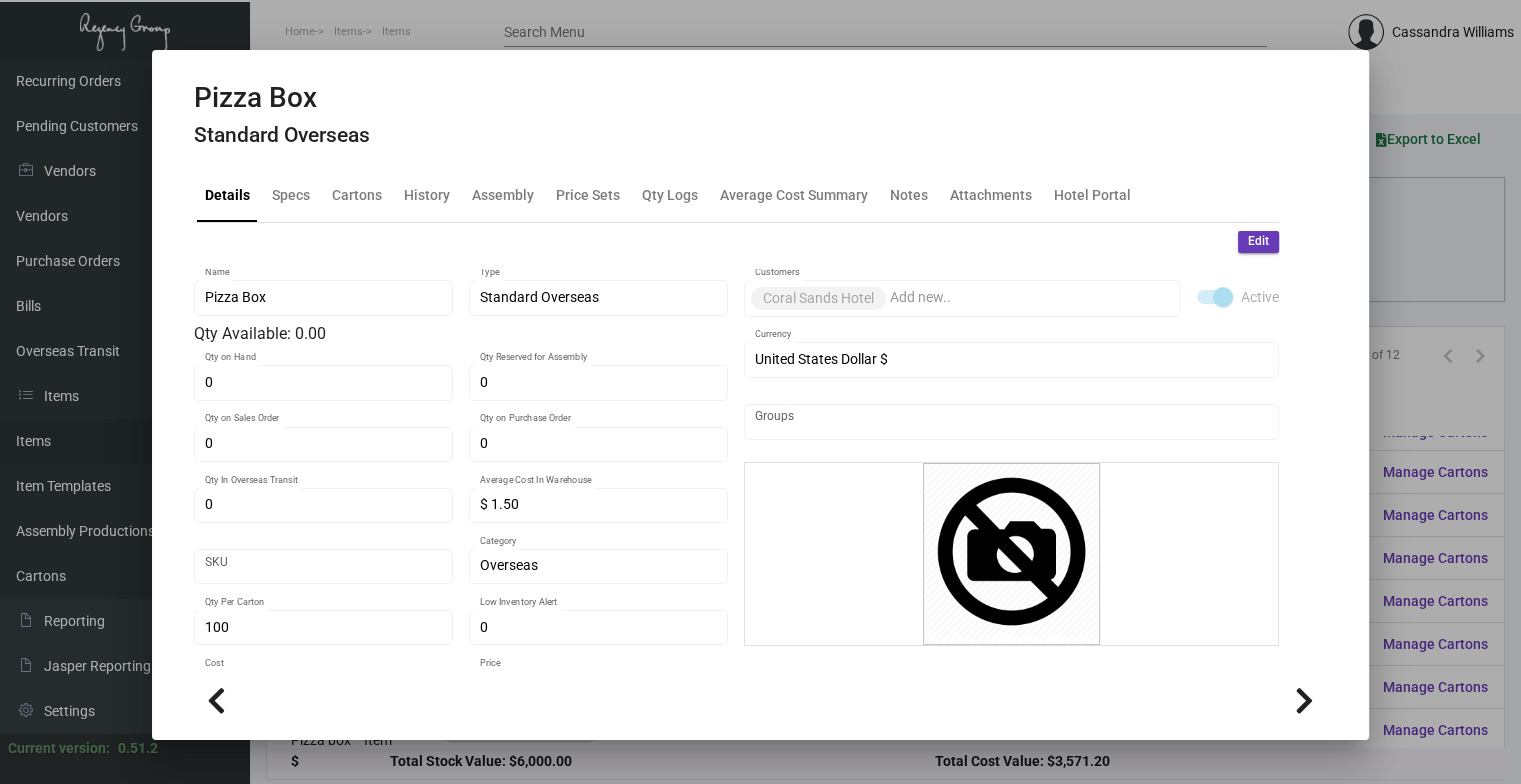 click at bounding box center [760, 392] 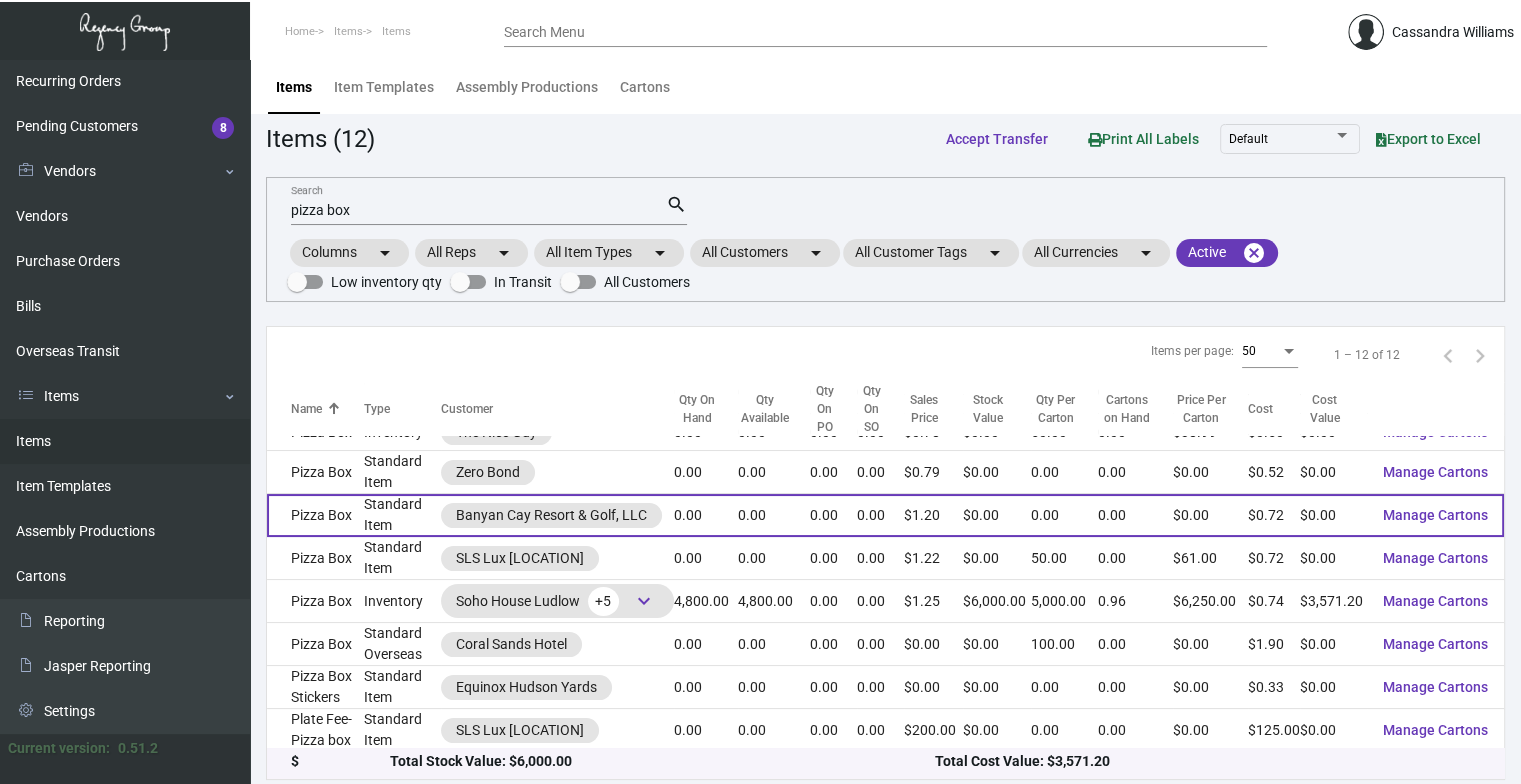 click on "Pizza Box" 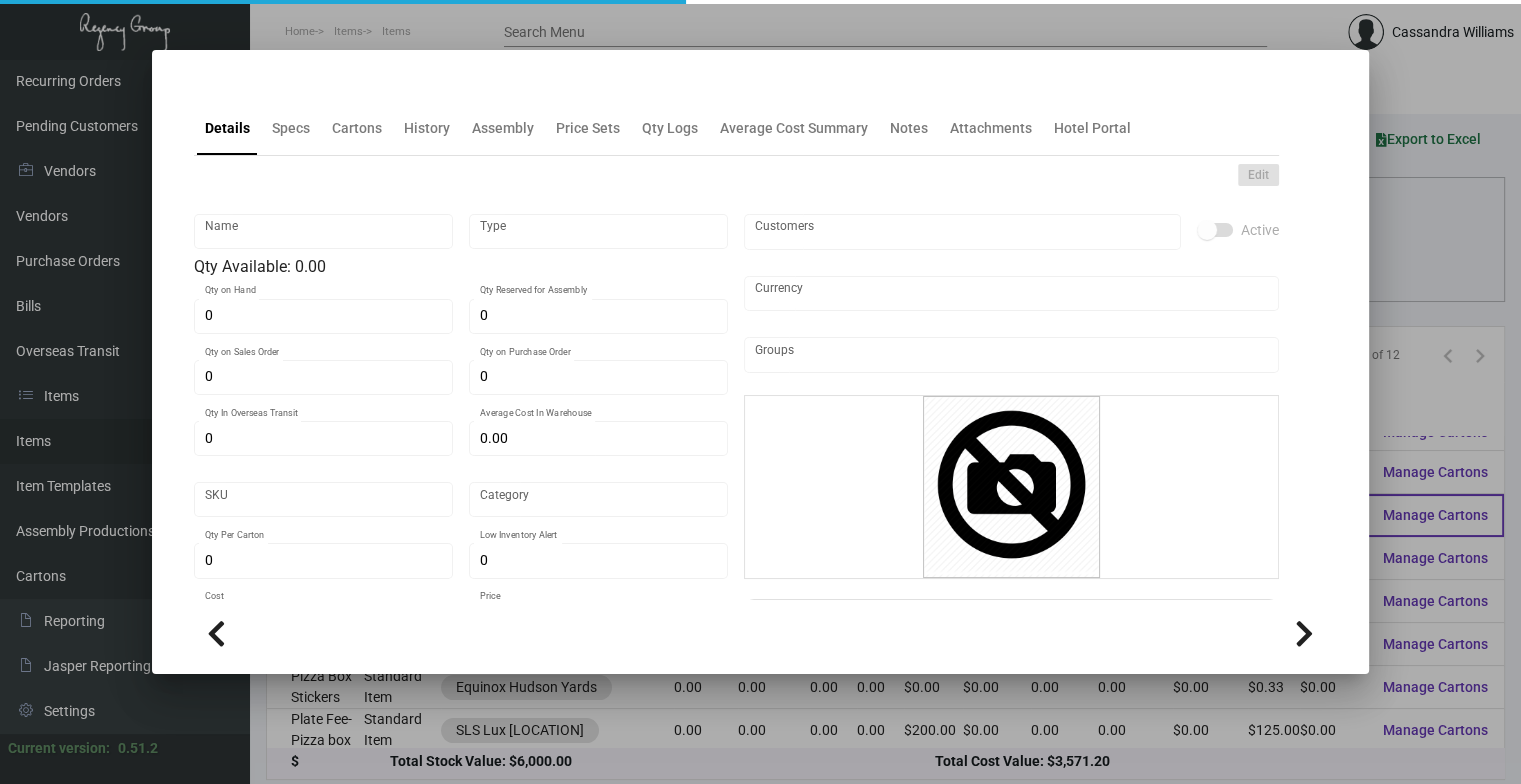 type on "Pizza Box" 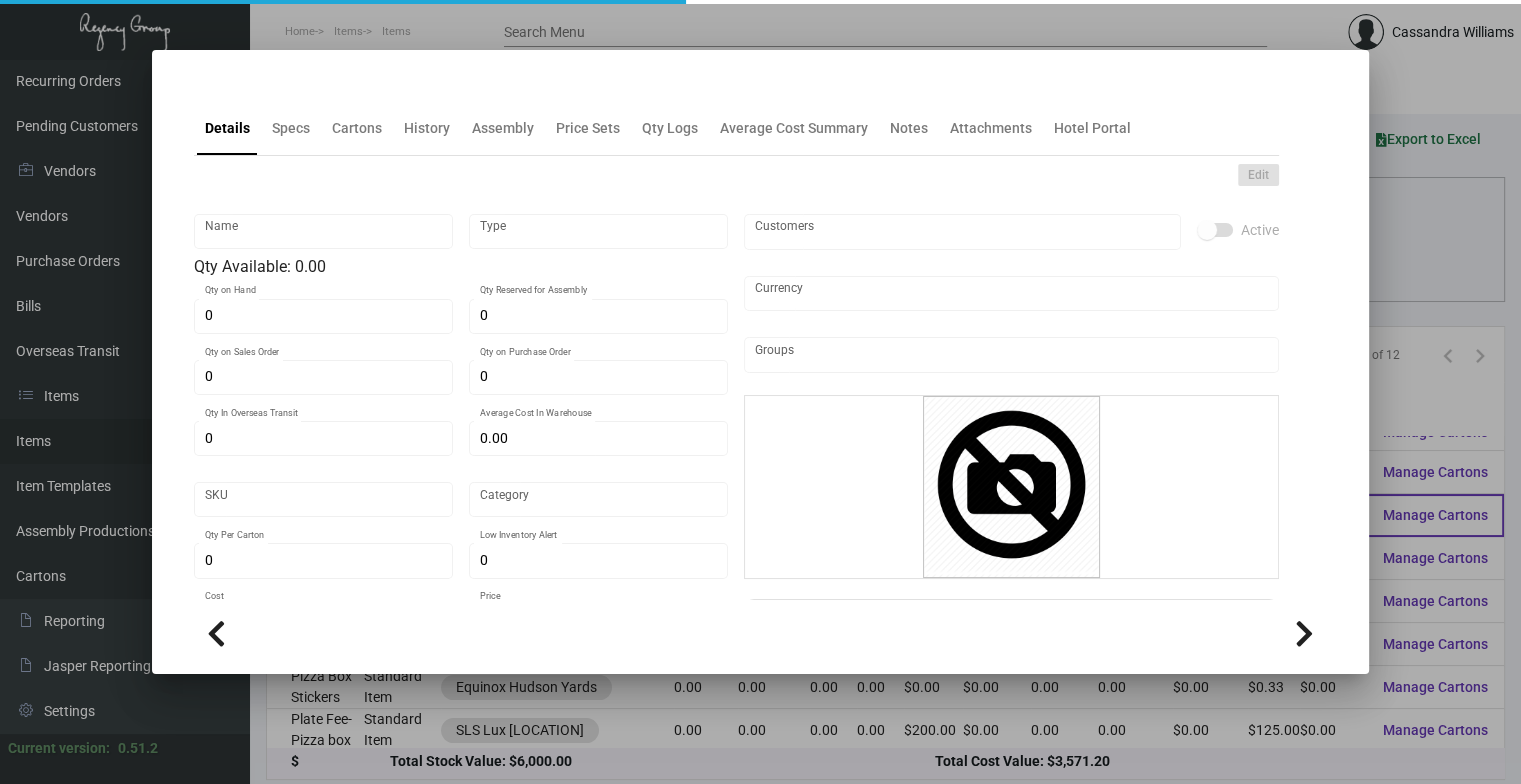 type on "Standard Item" 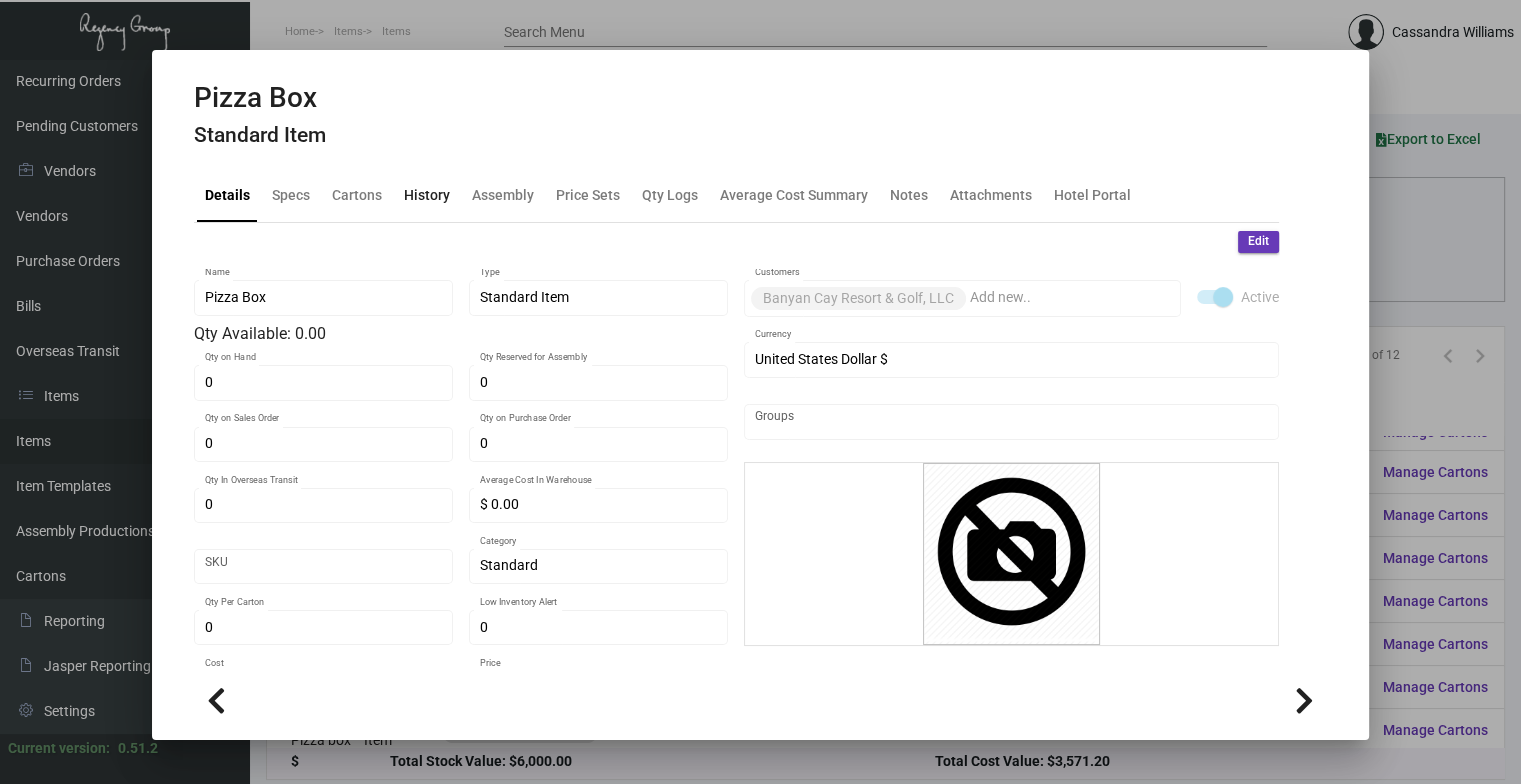 click on "History" at bounding box center [427, 195] 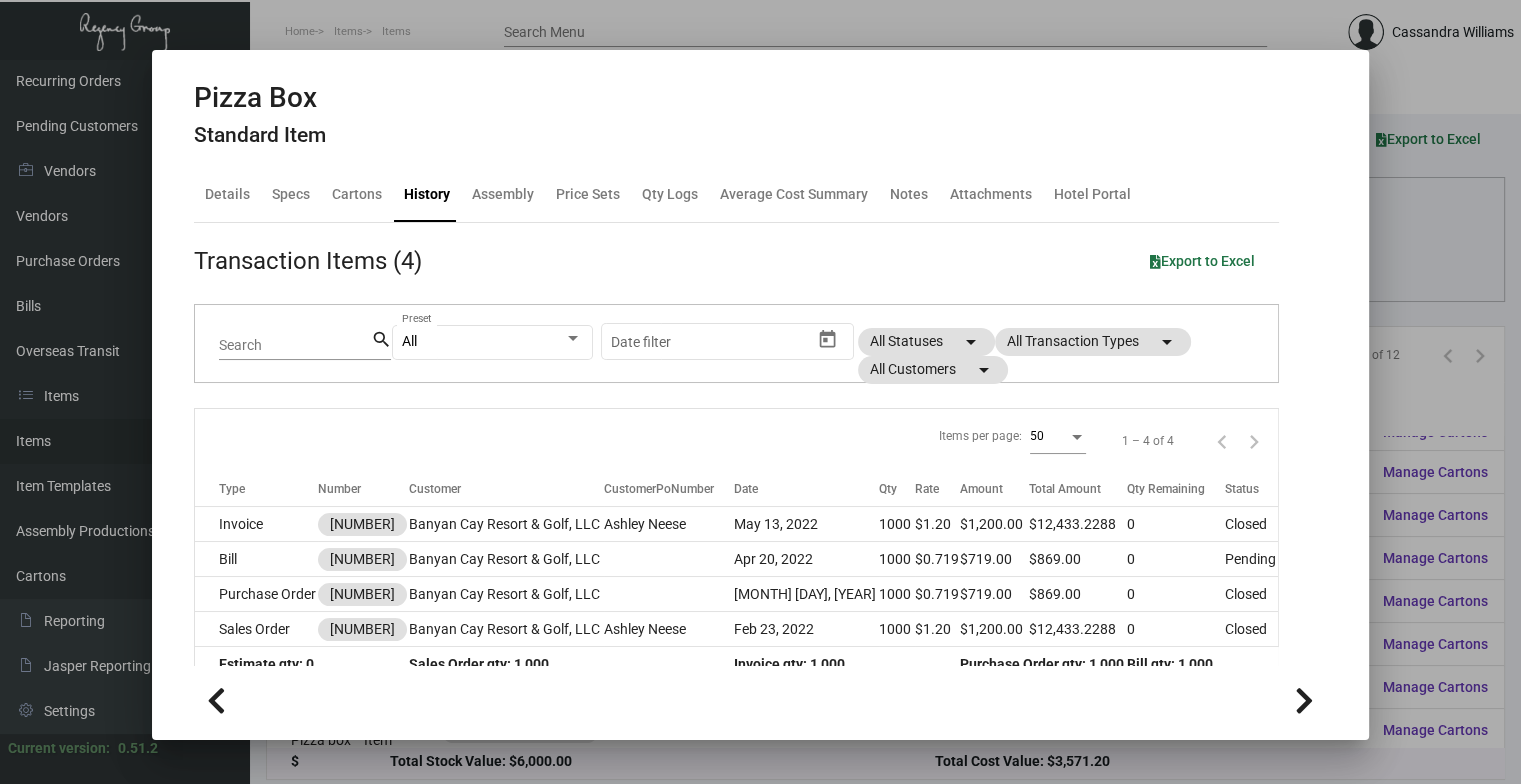 scroll, scrollTop: 28, scrollLeft: 0, axis: vertical 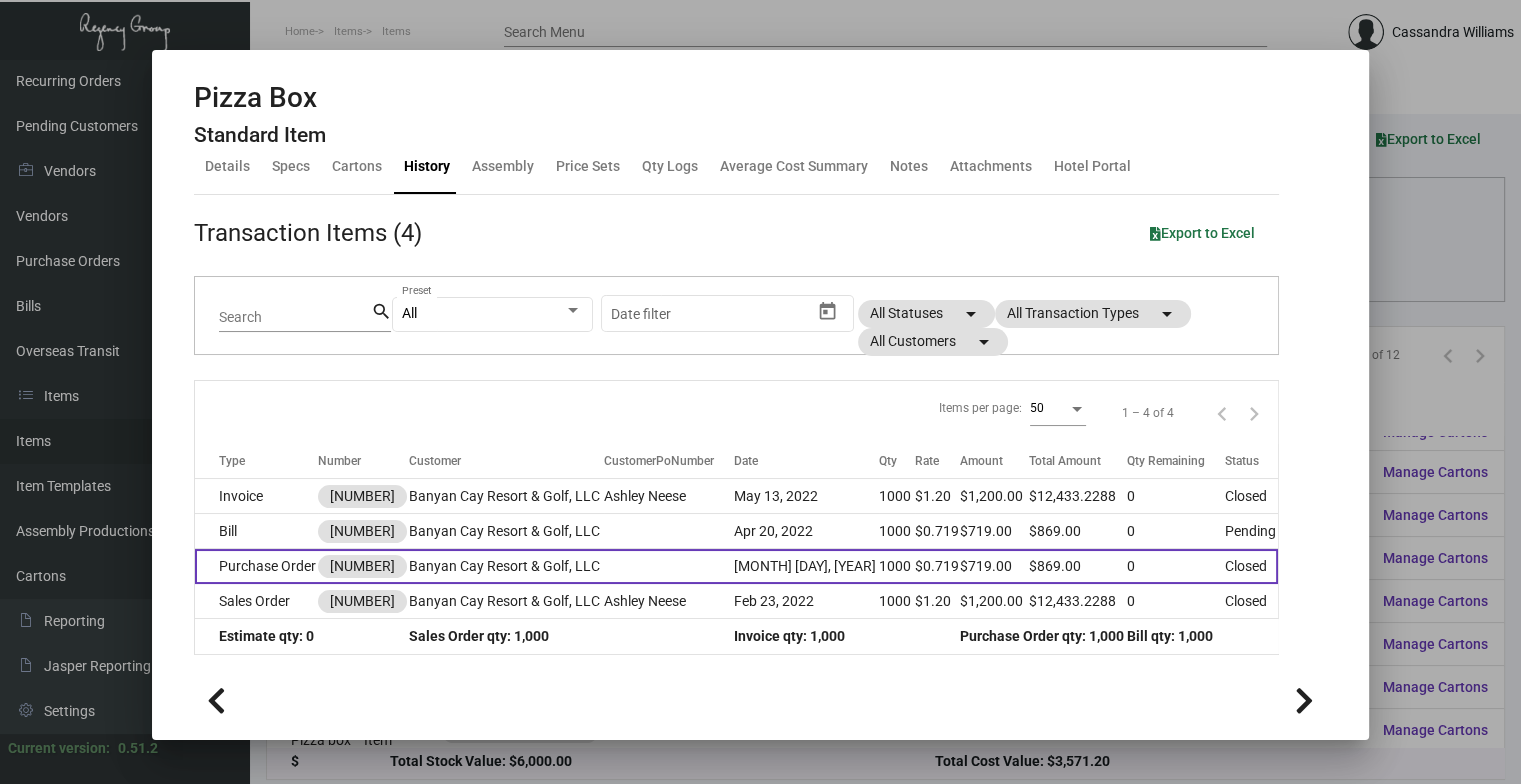 click on "Banyan Cay Resort & Golf, LLC" at bounding box center [506, 566] 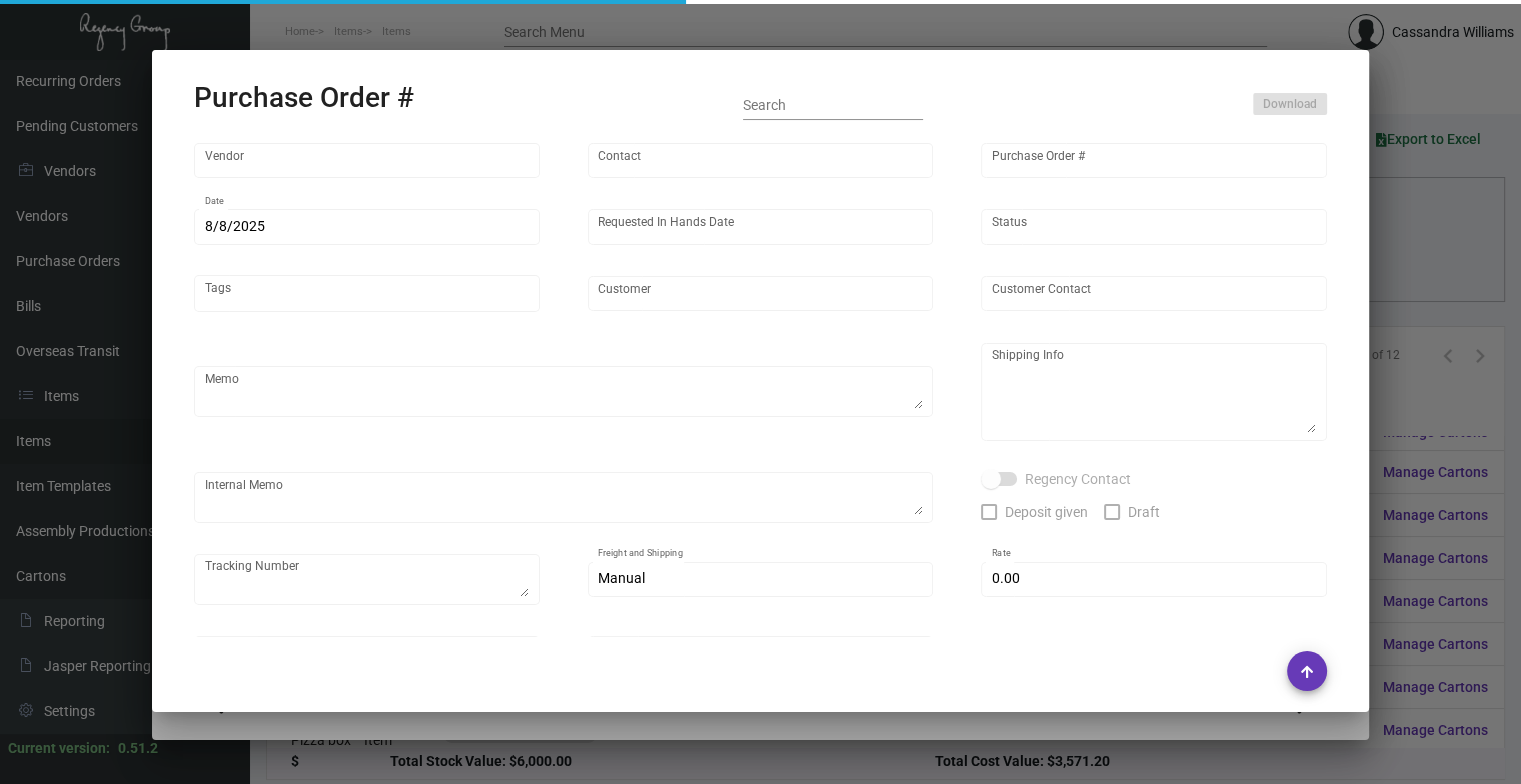 type on "AVCO INDUSTRIES" 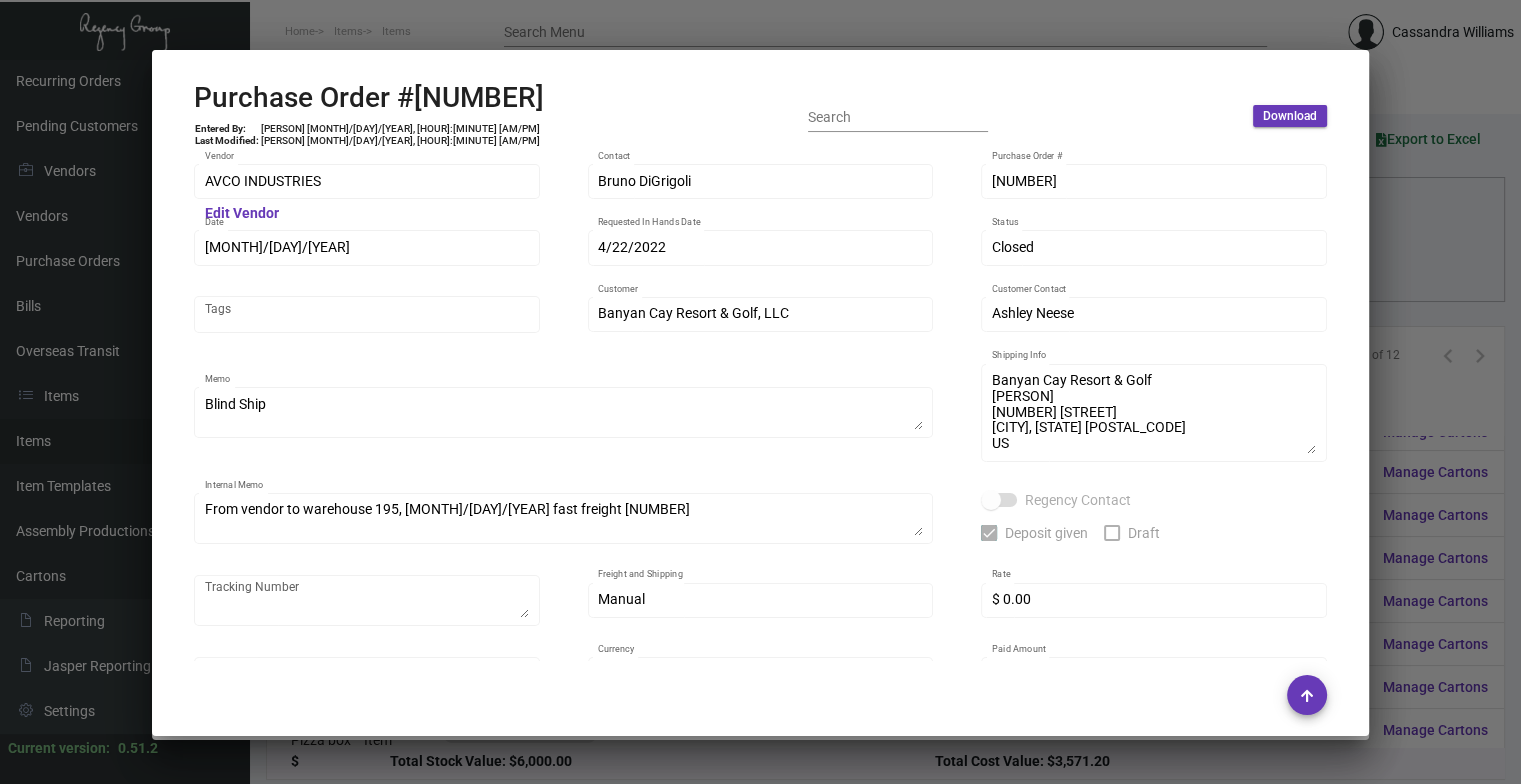 scroll, scrollTop: 1074, scrollLeft: 0, axis: vertical 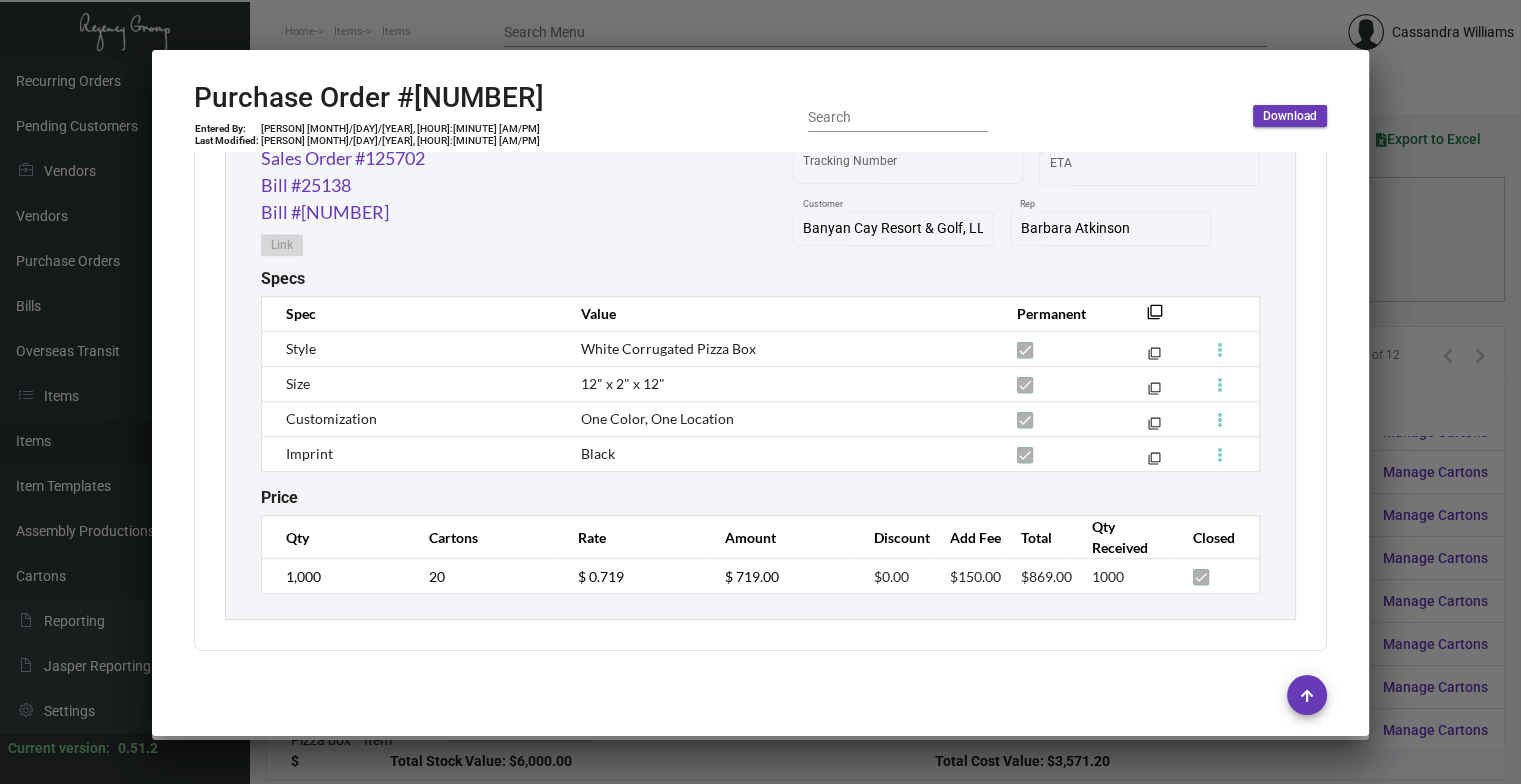 click at bounding box center [760, 392] 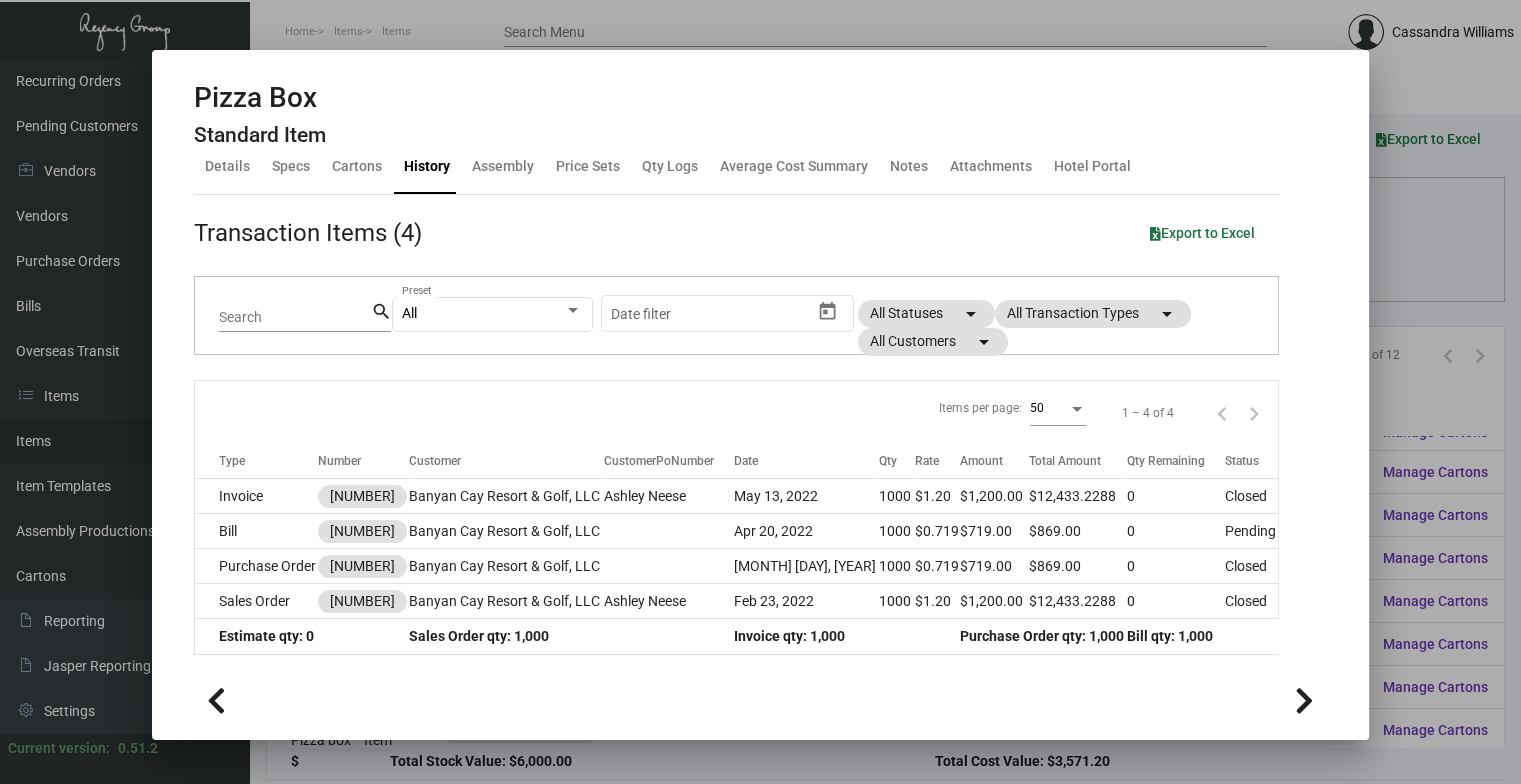 click at bounding box center [760, 392] 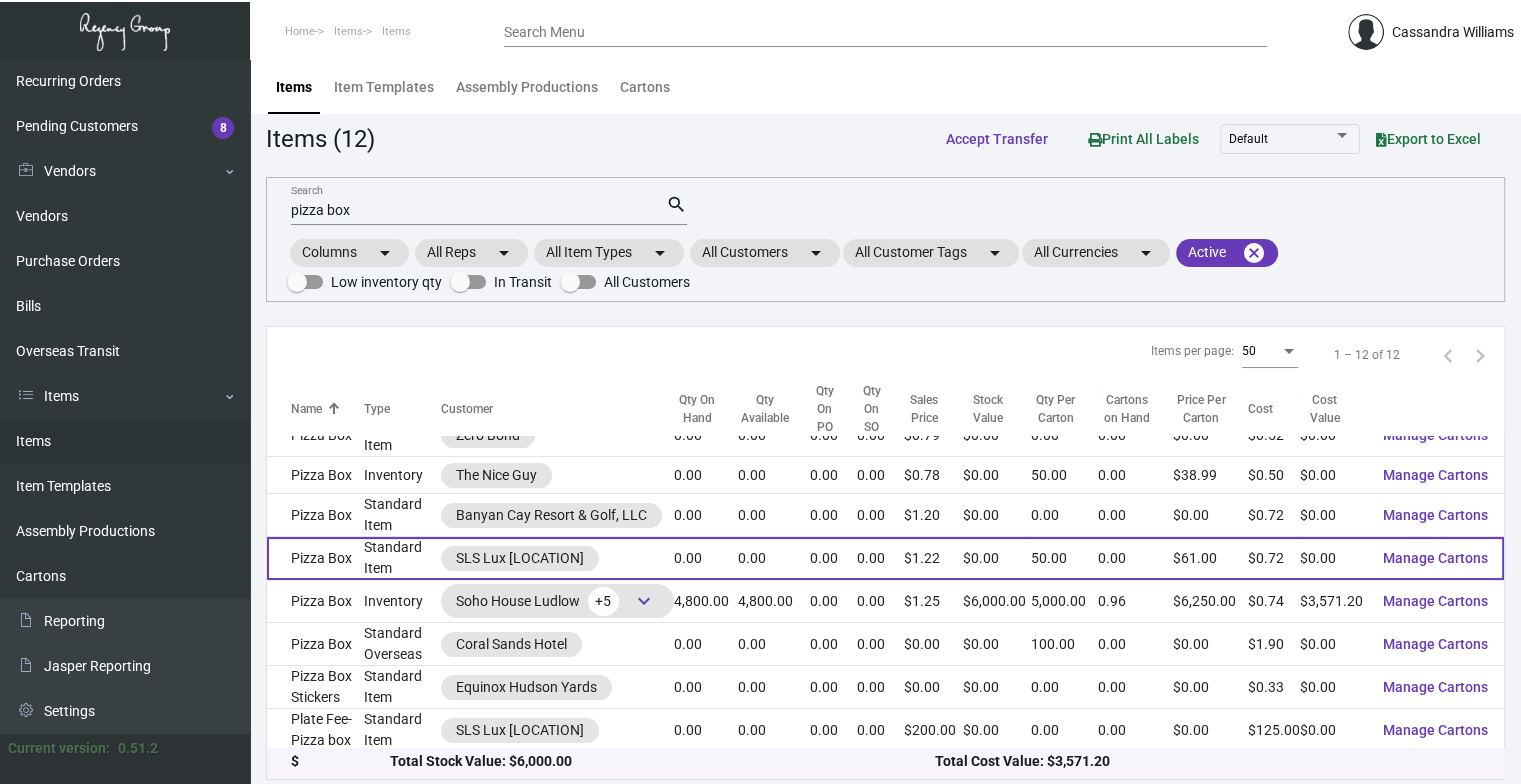 scroll, scrollTop: 0, scrollLeft: 0, axis: both 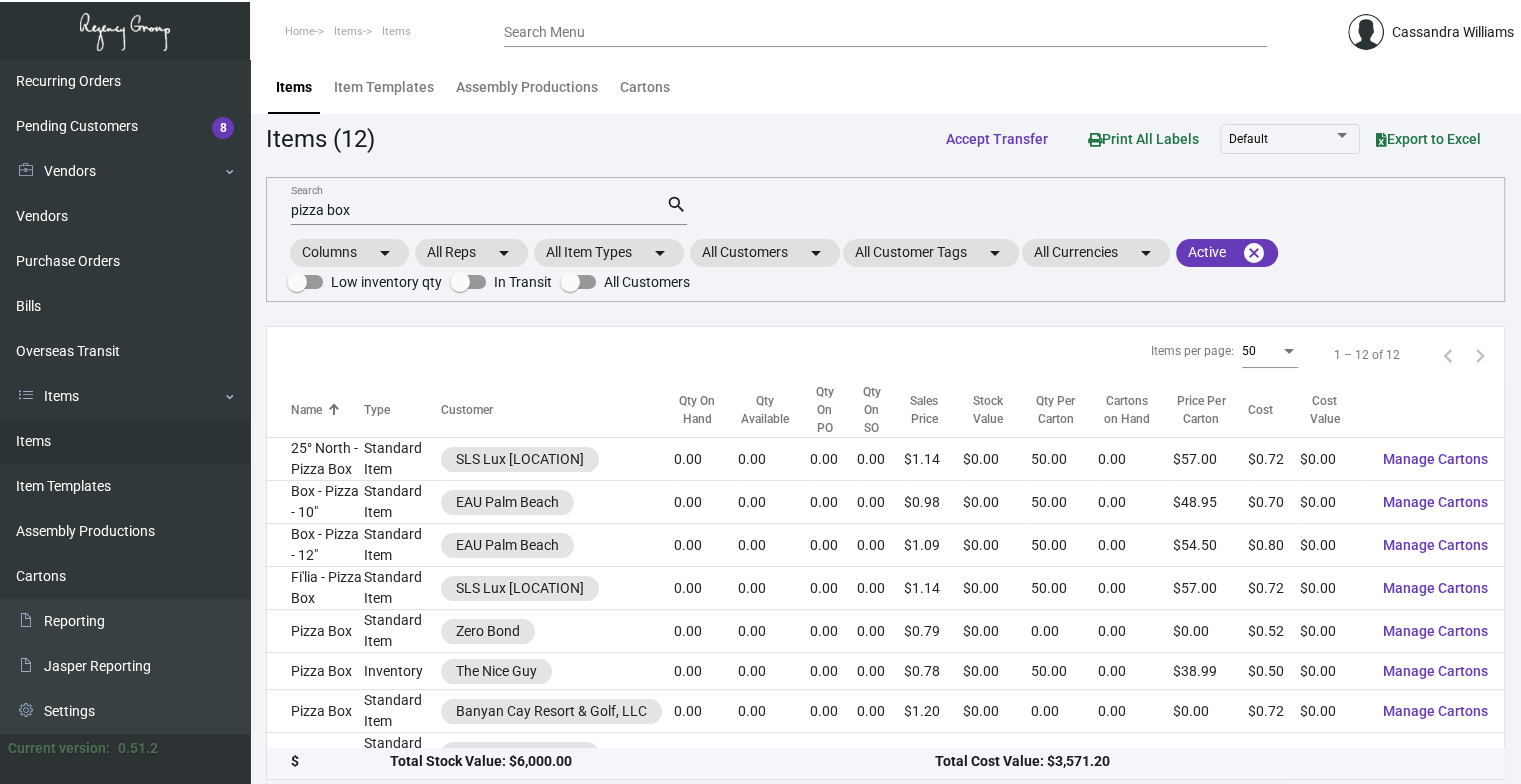 click on "pizza box" at bounding box center [478, 211] 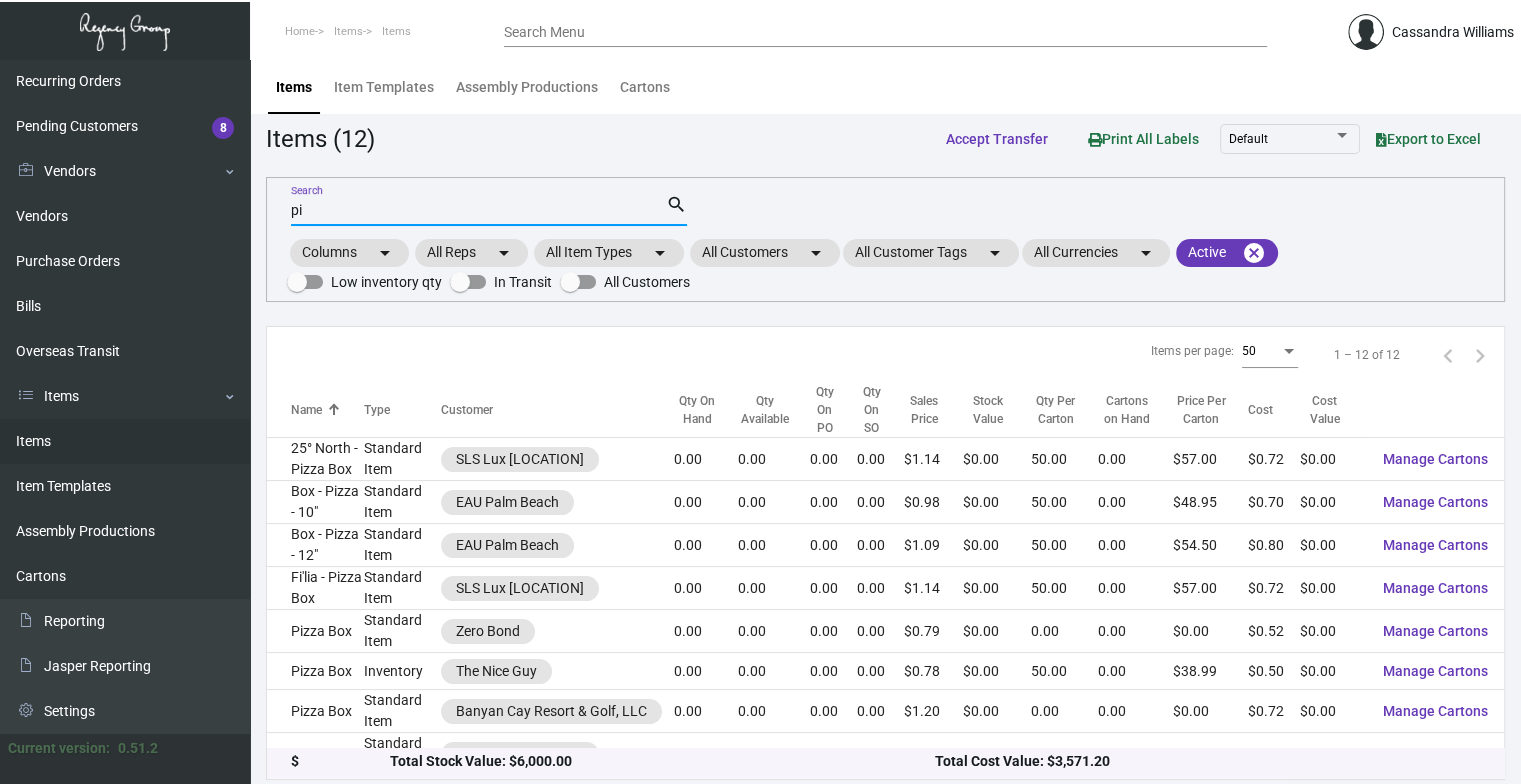 type on "p" 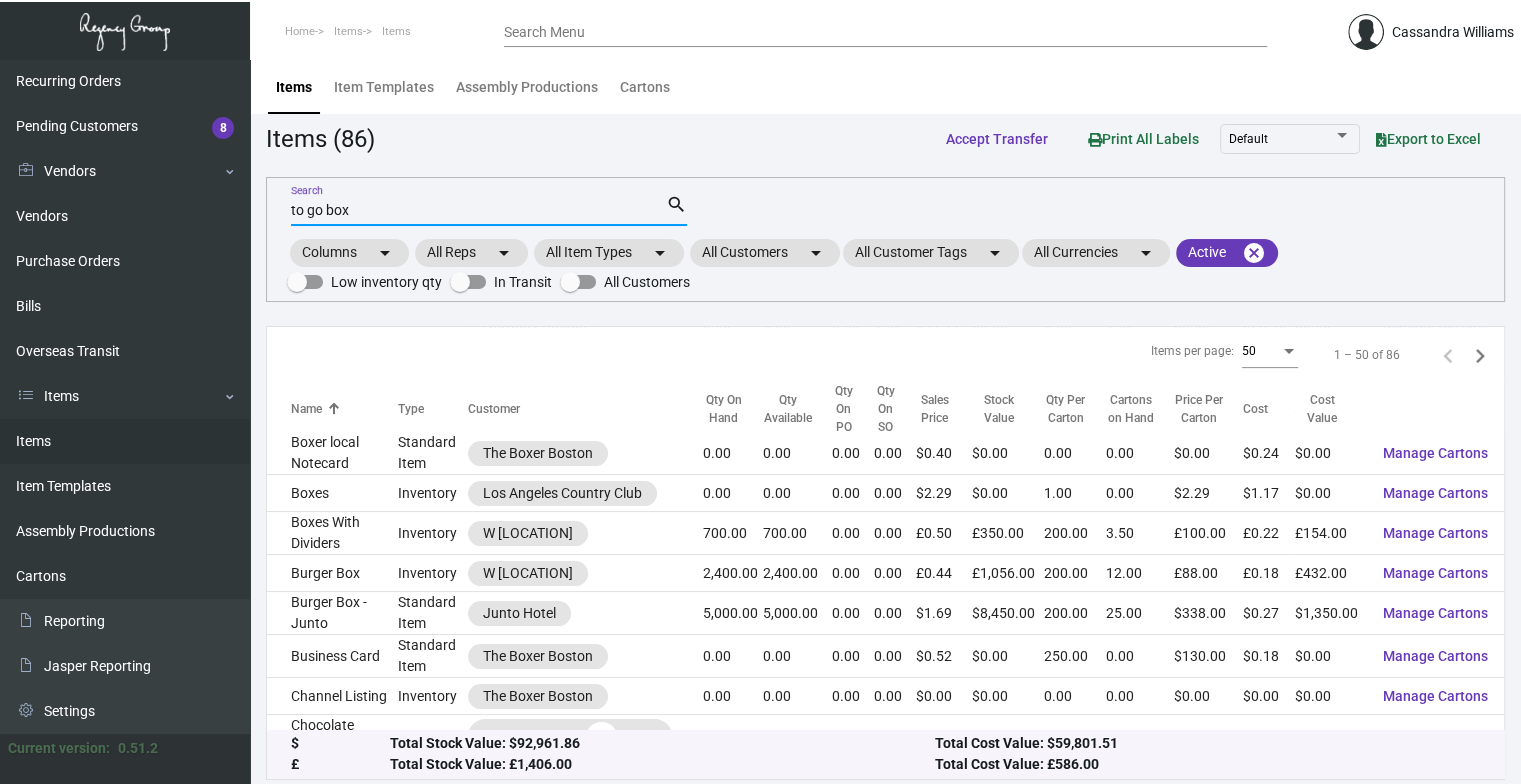 scroll, scrollTop: 536, scrollLeft: 0, axis: vertical 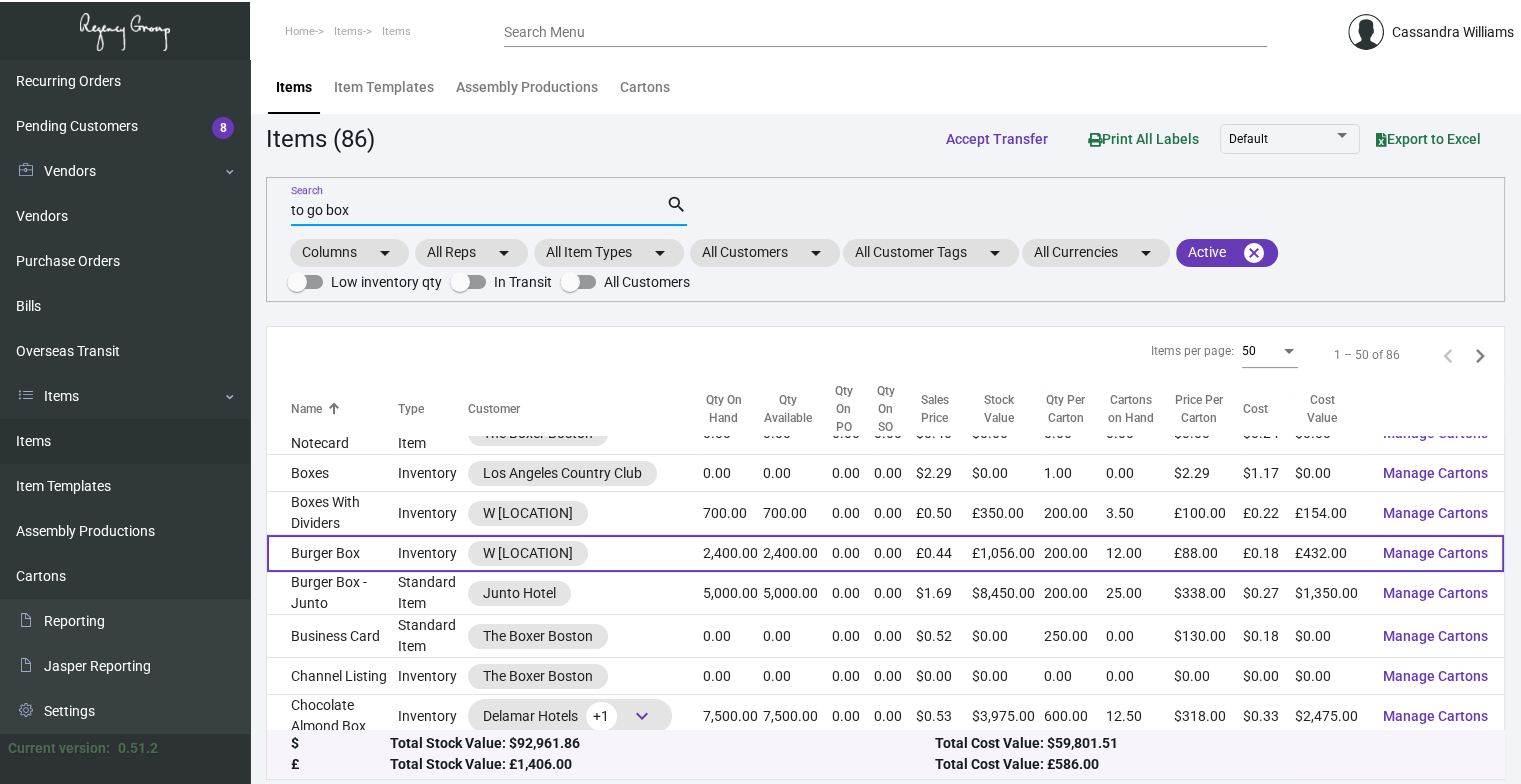 type on "to go box" 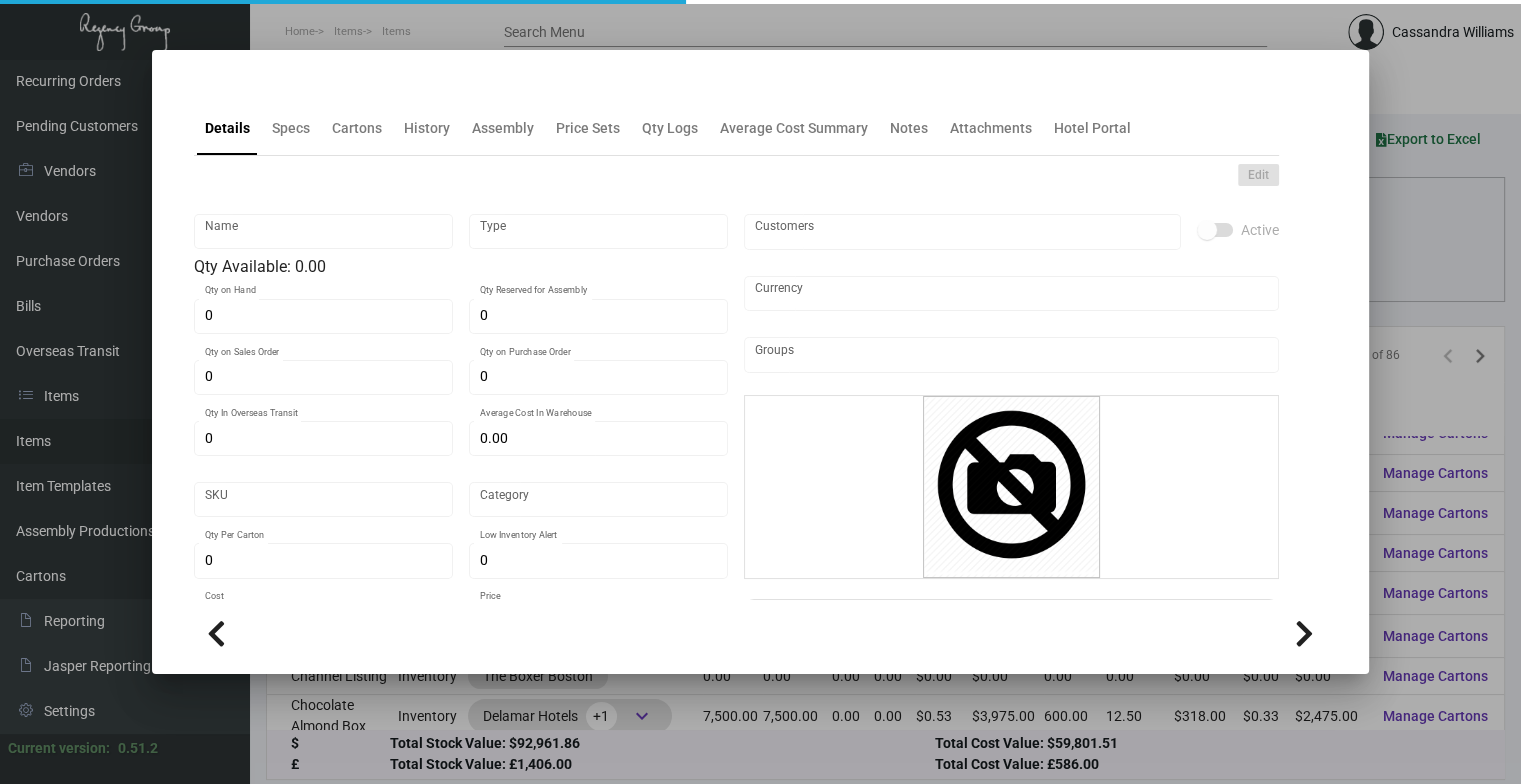 type on "Burger Box" 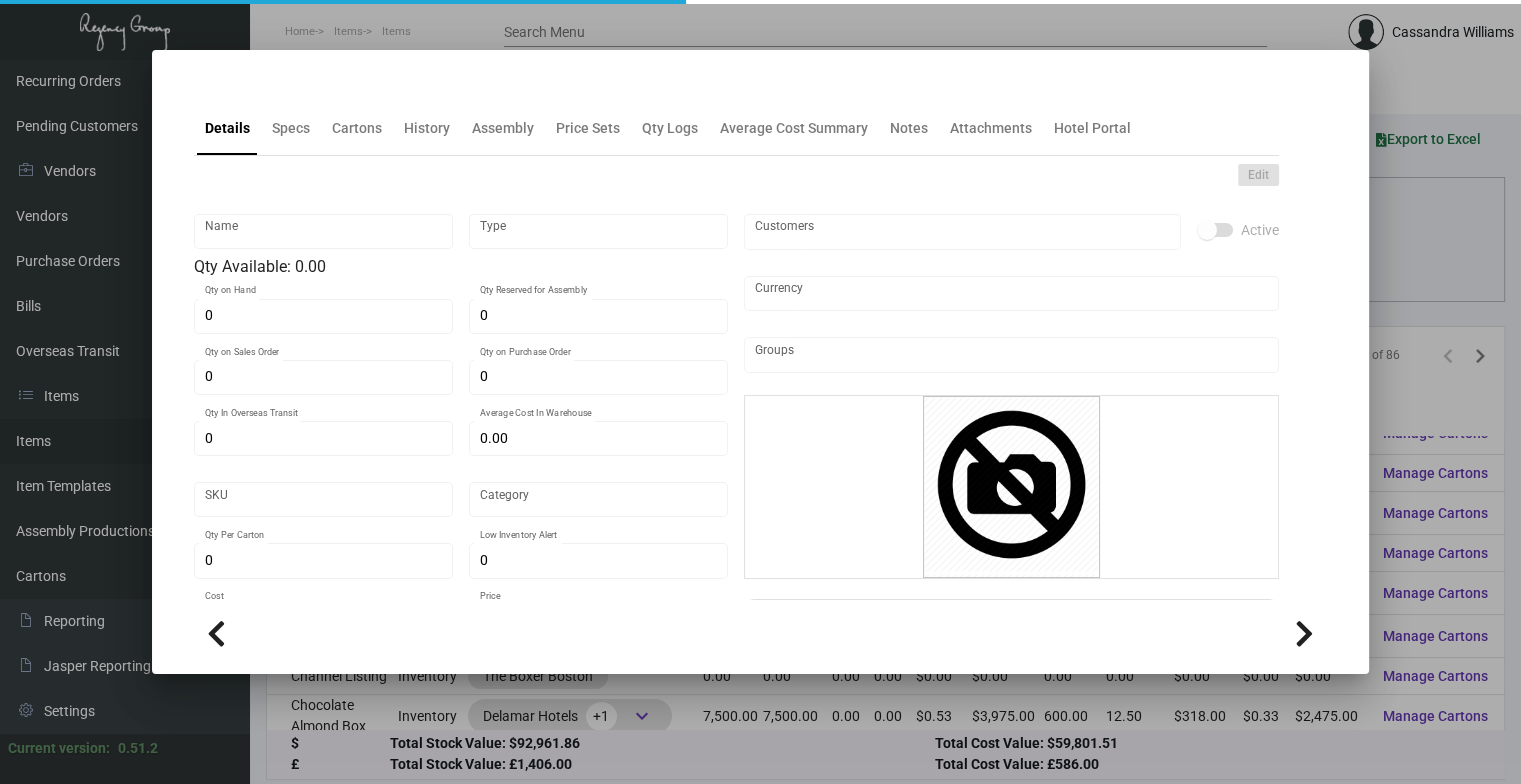 type on "Inventory" 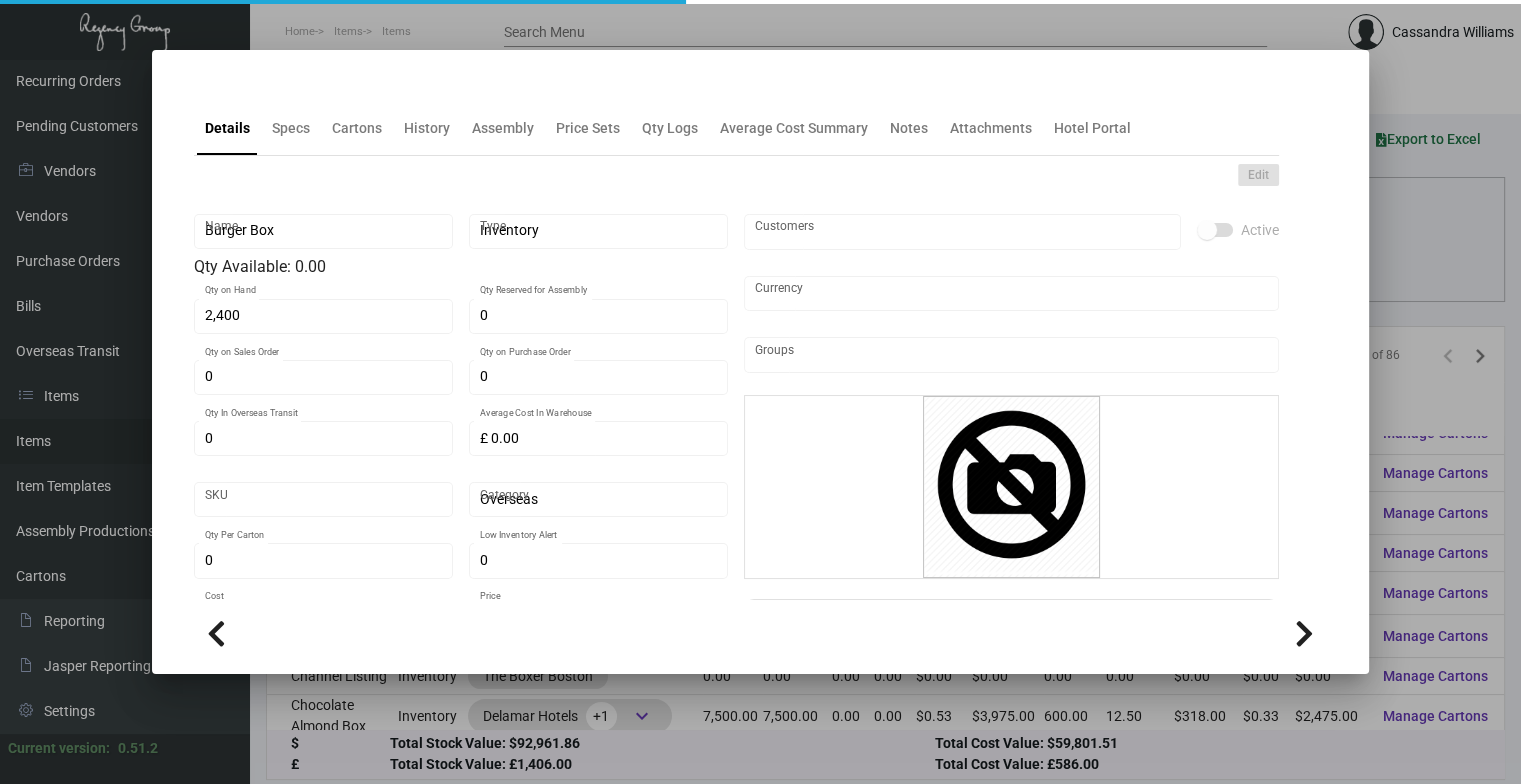 type on "200" 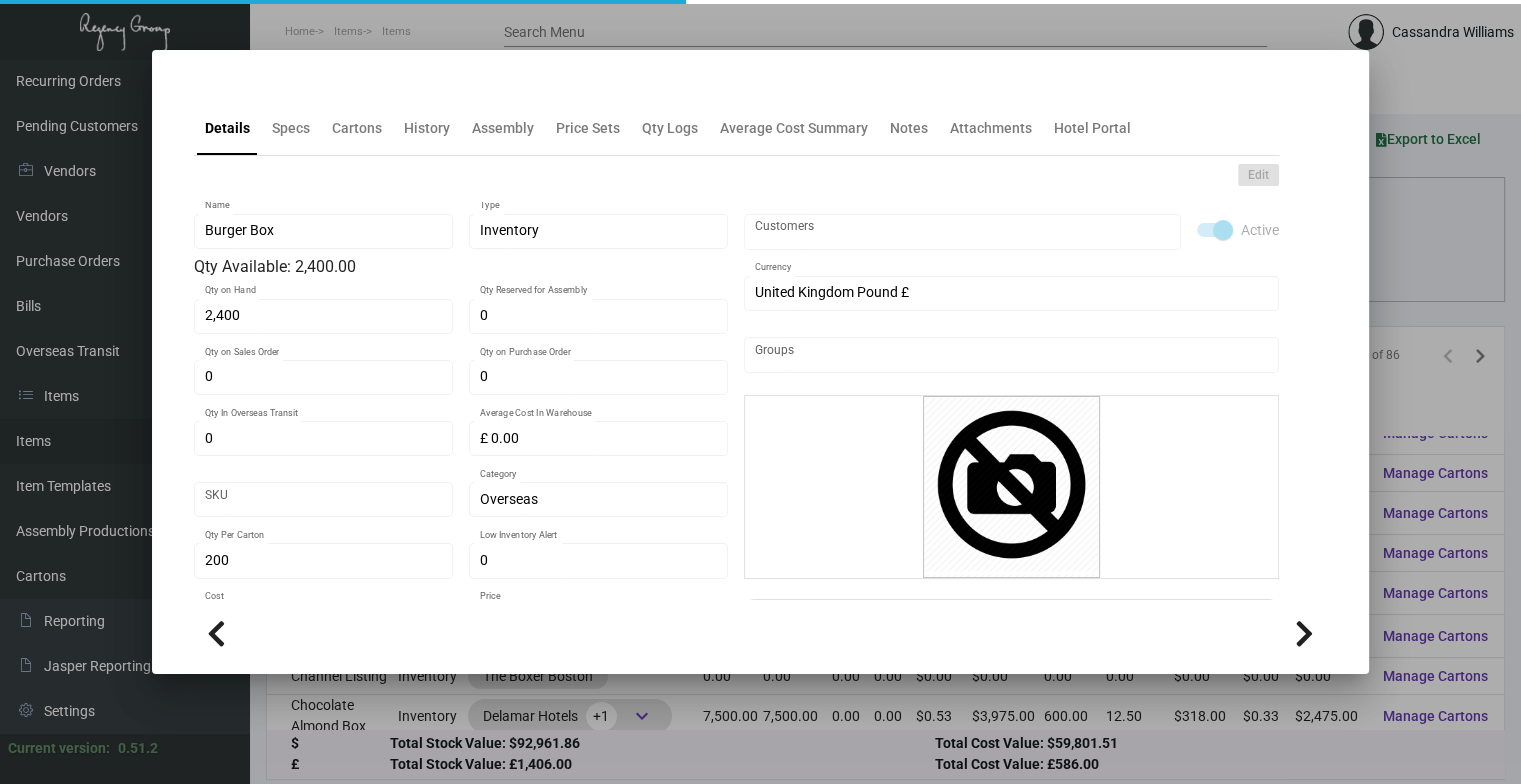 click at bounding box center [760, 392] 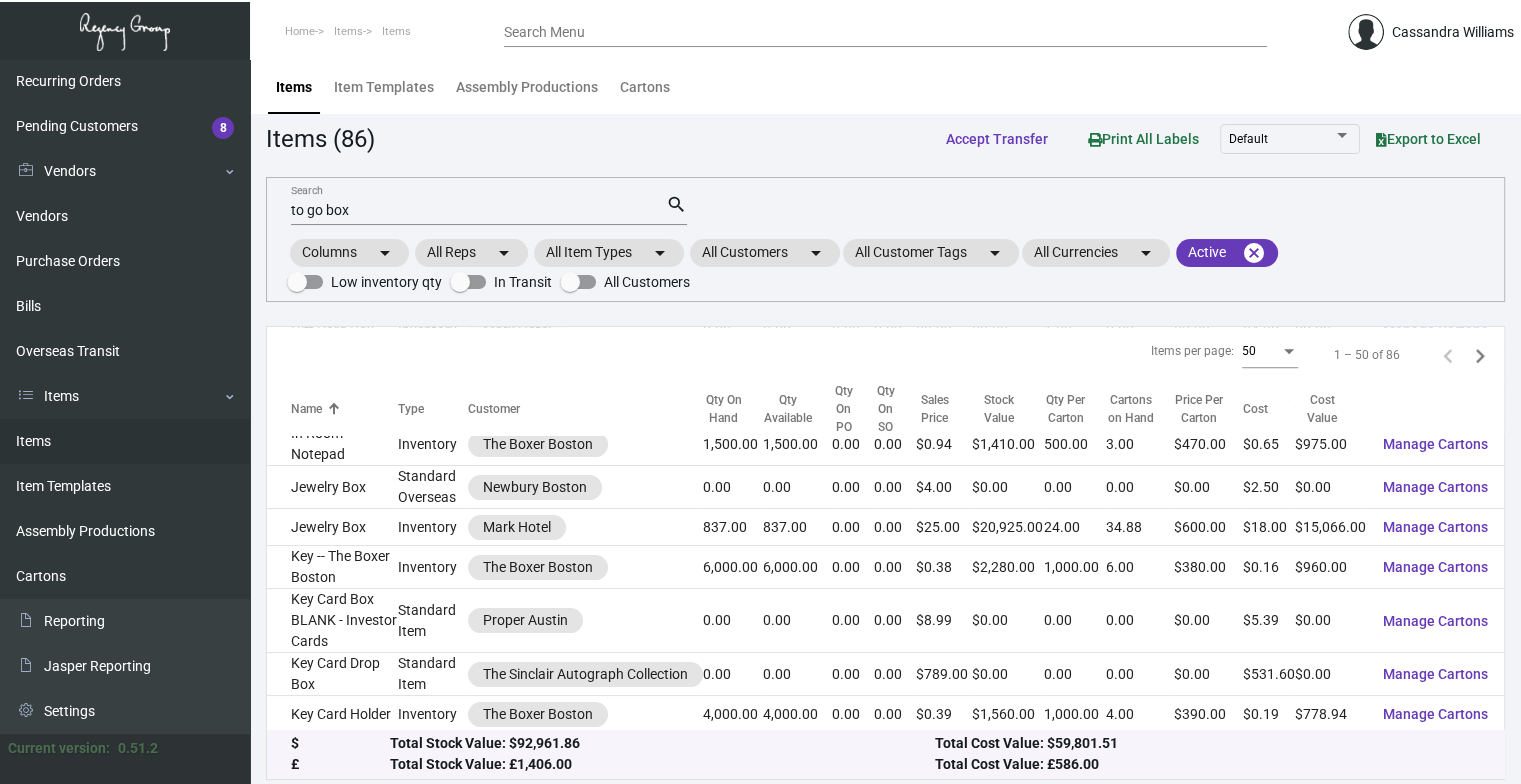 scroll, scrollTop: 1808, scrollLeft: 0, axis: vertical 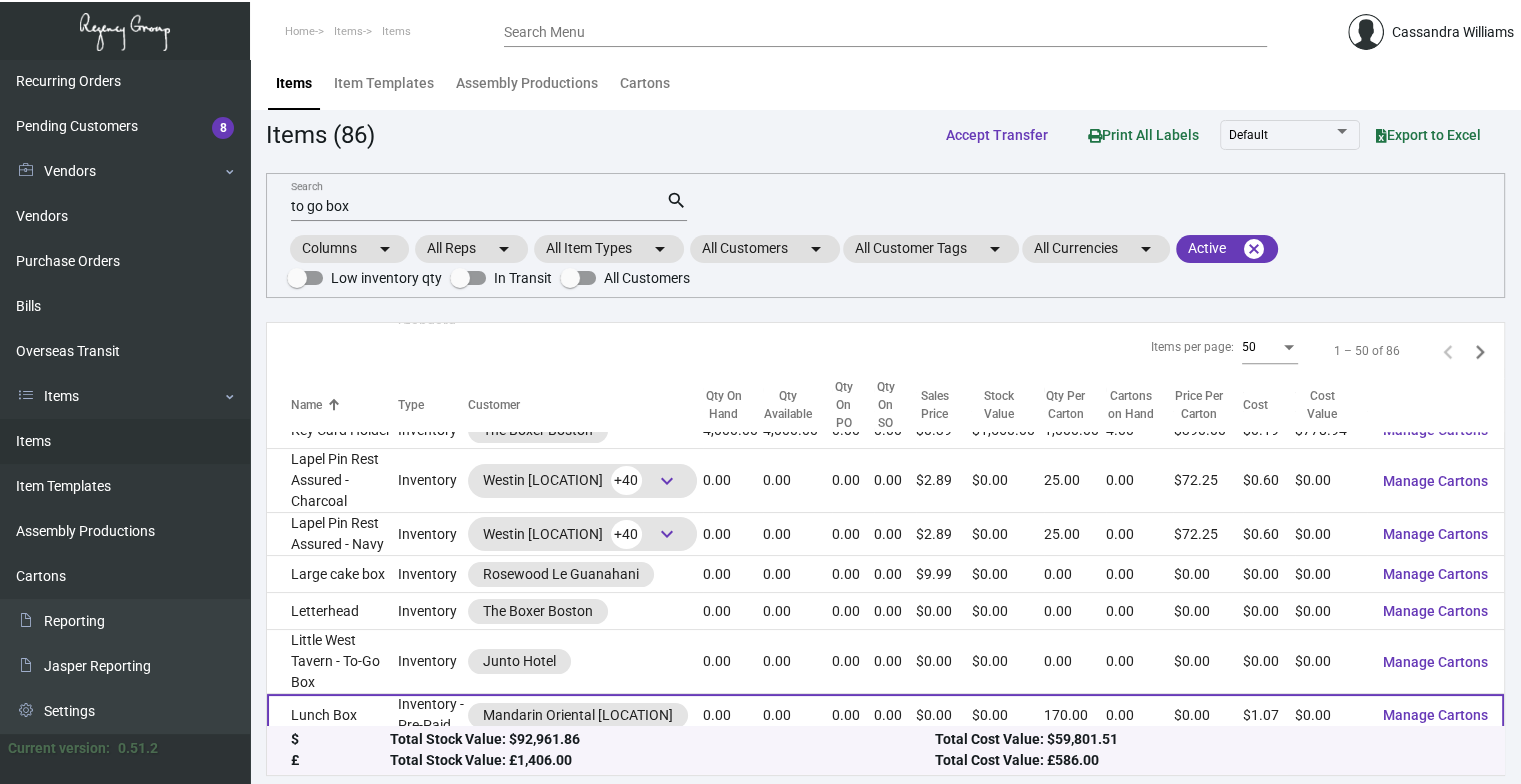 click on "Lunch Box" 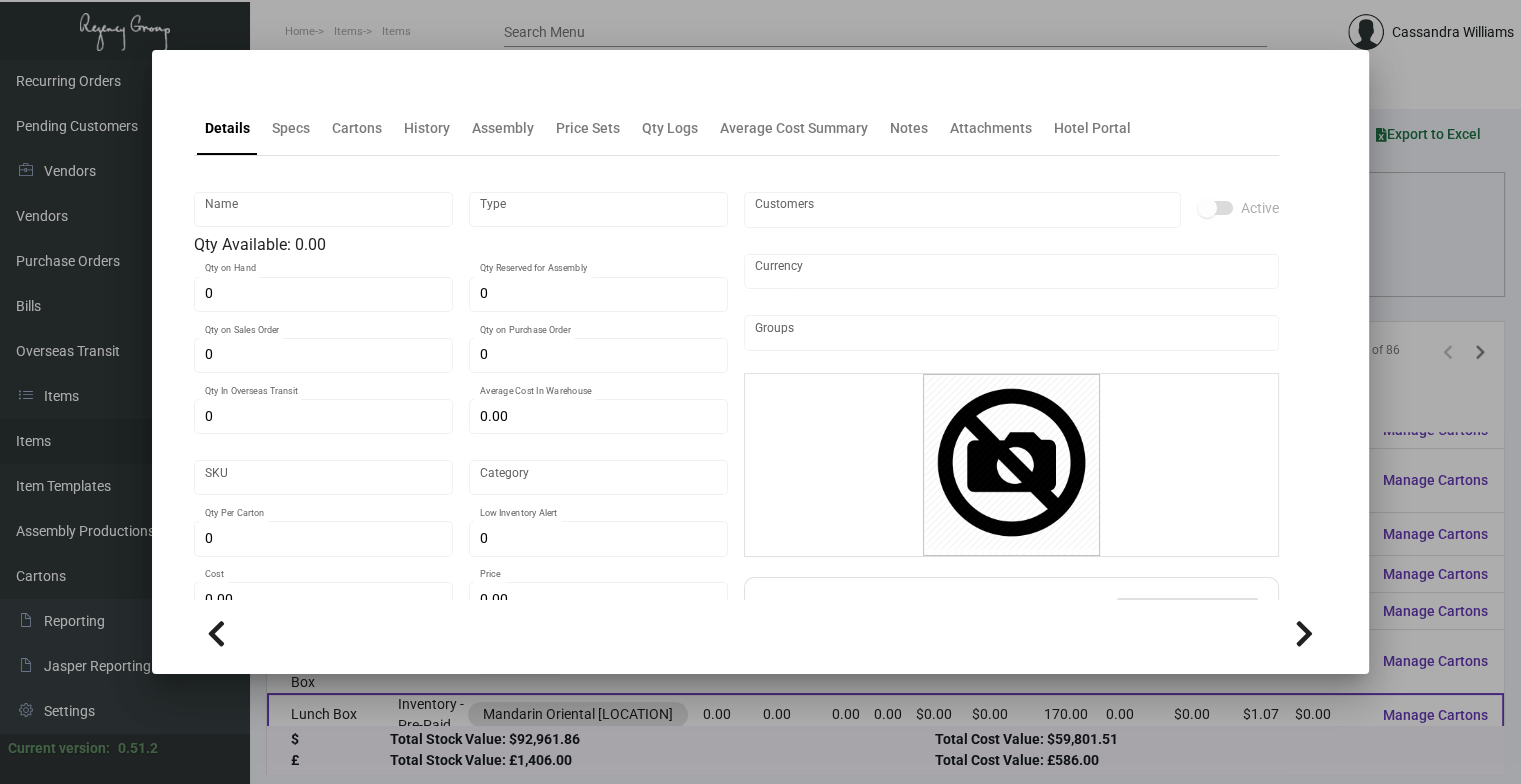 scroll, scrollTop: 0, scrollLeft: 0, axis: both 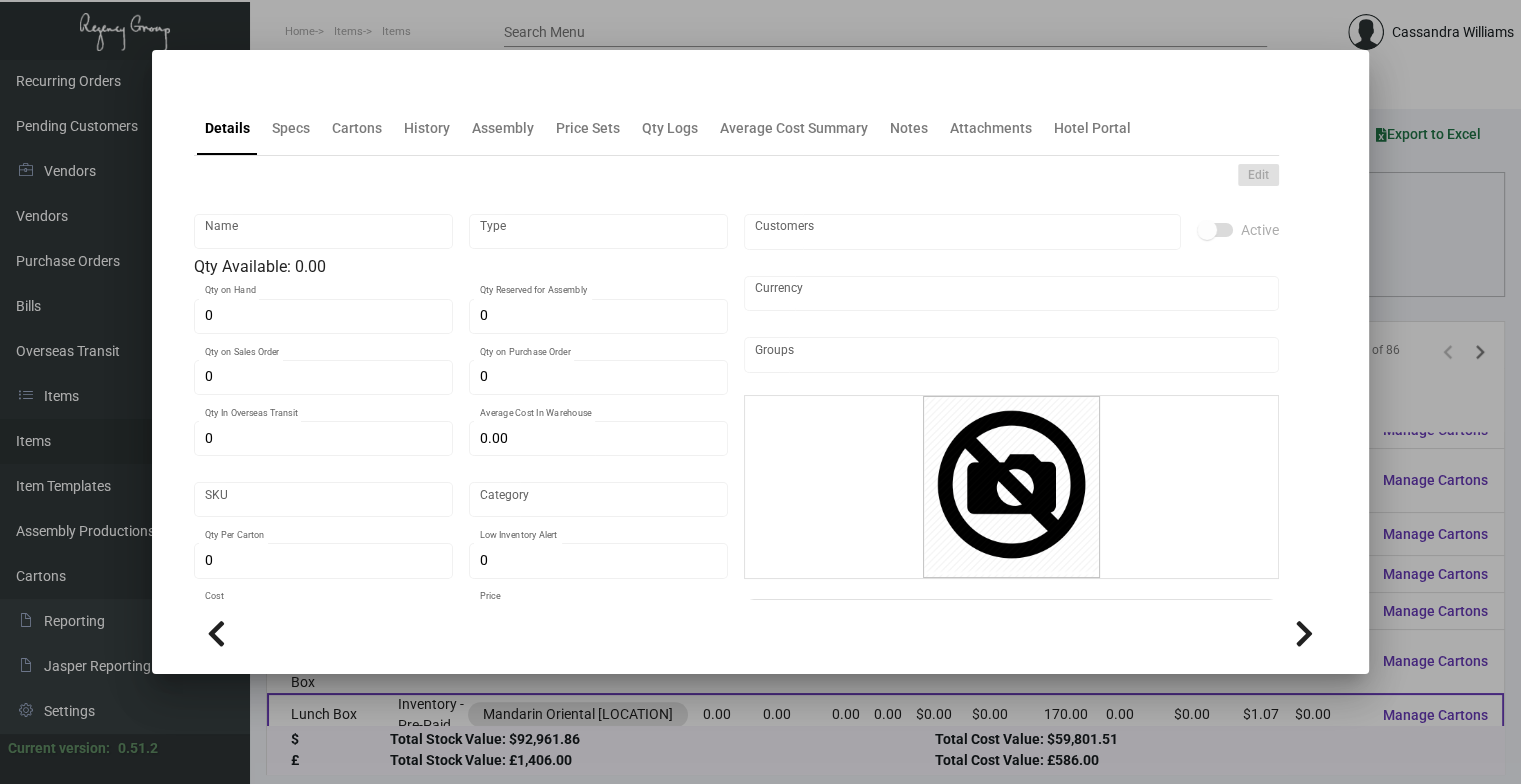 type on "Lunch Box" 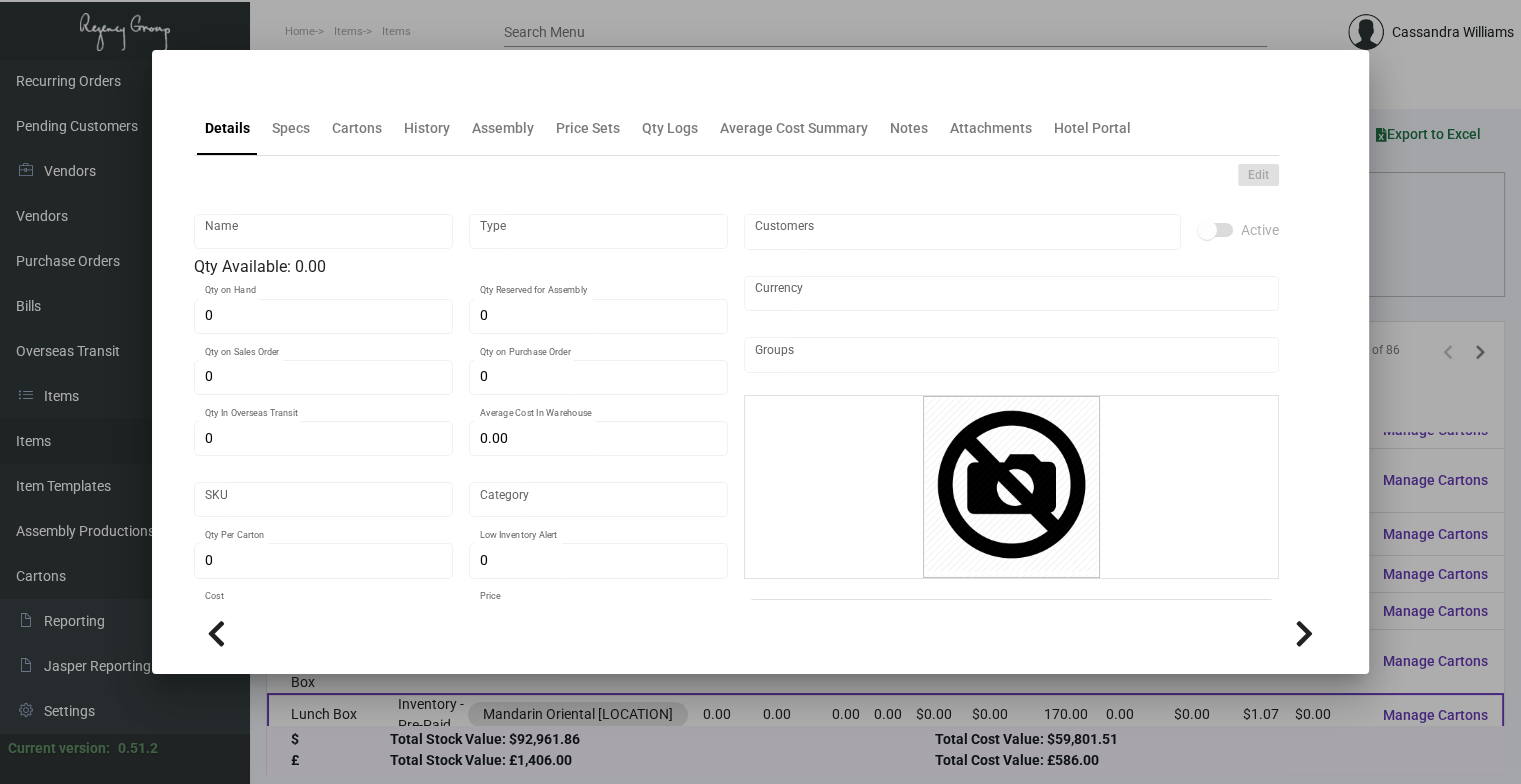 type on "Inventory - Pre-Paid" 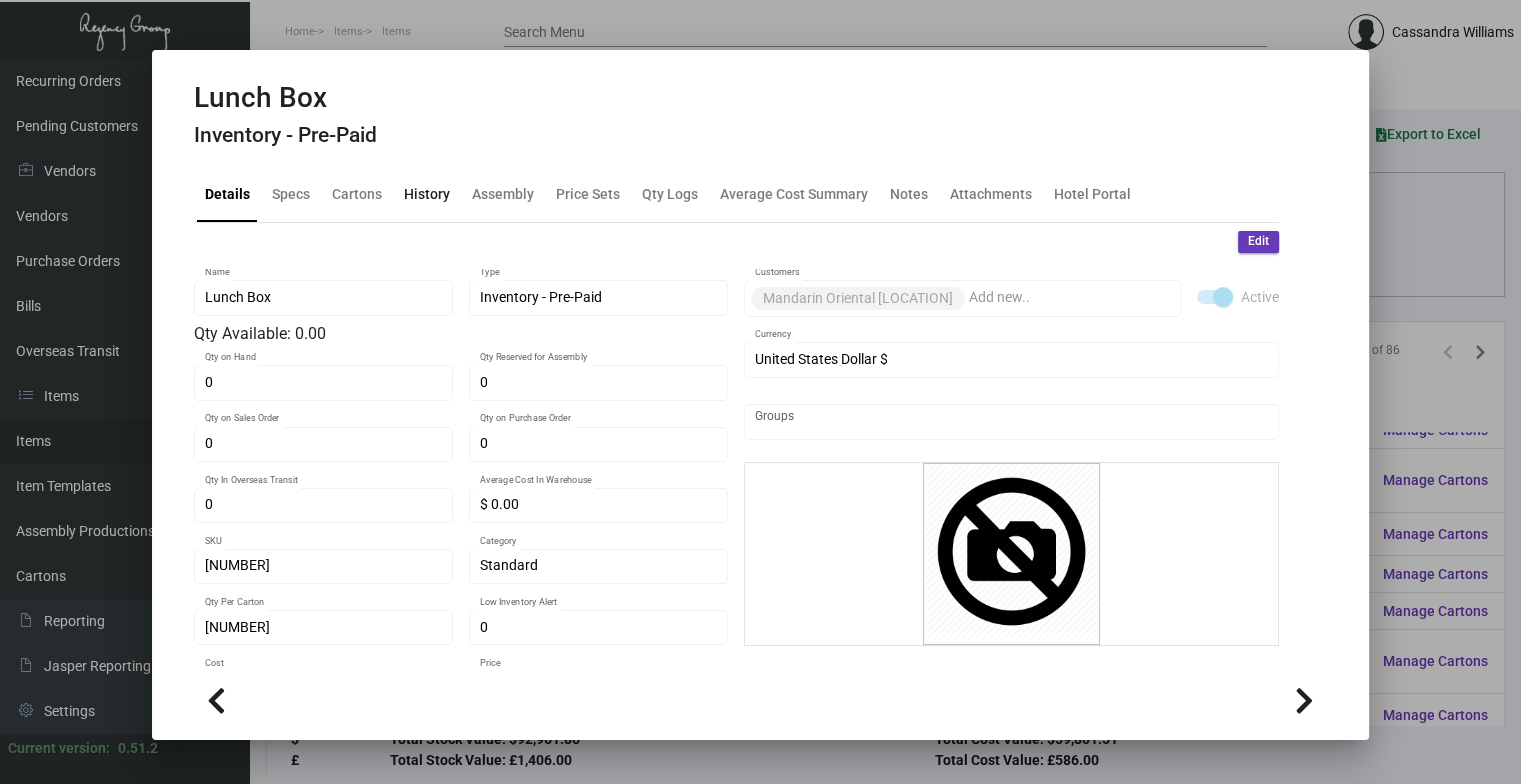 click on "History" at bounding box center (427, 194) 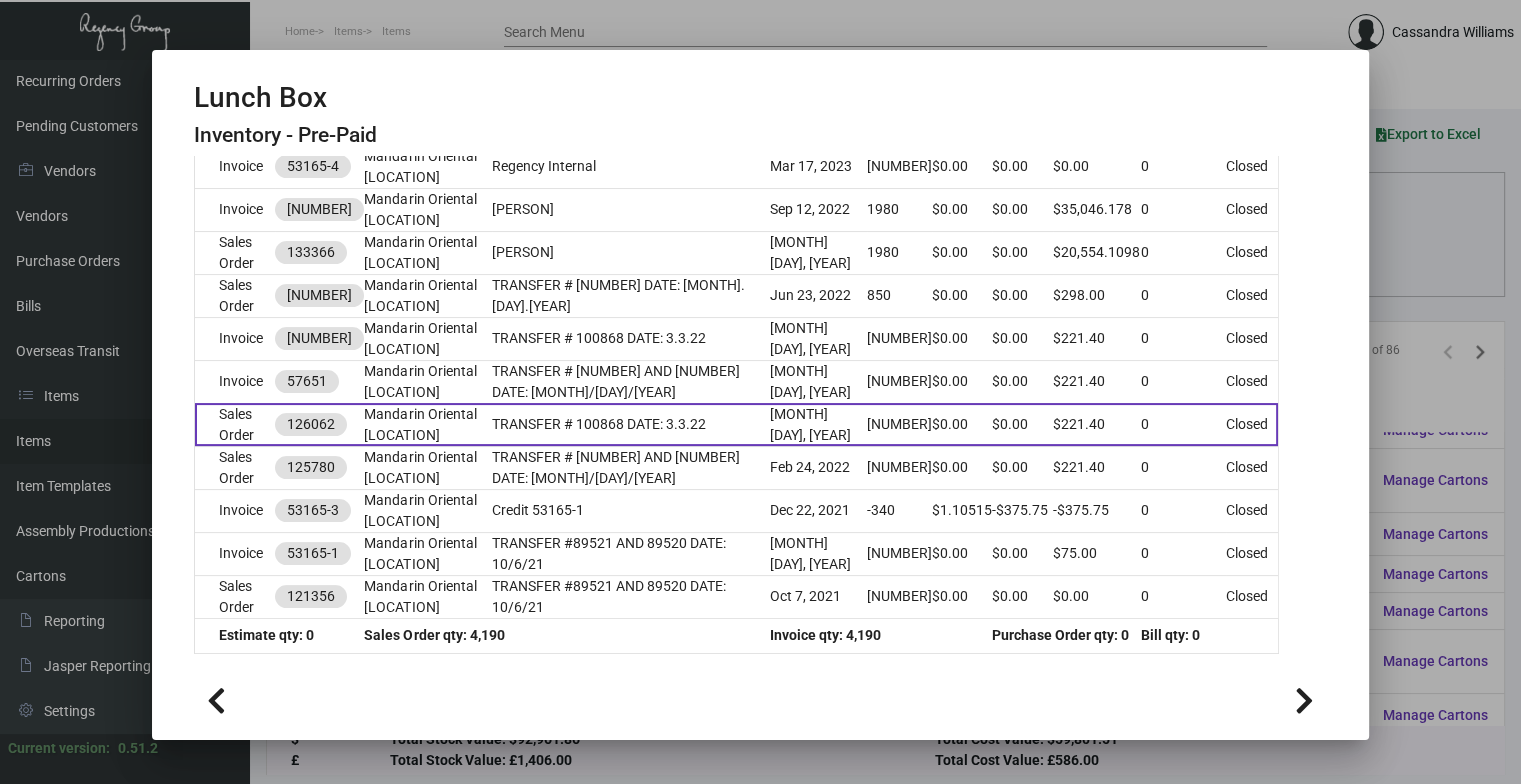 scroll, scrollTop: 0, scrollLeft: 0, axis: both 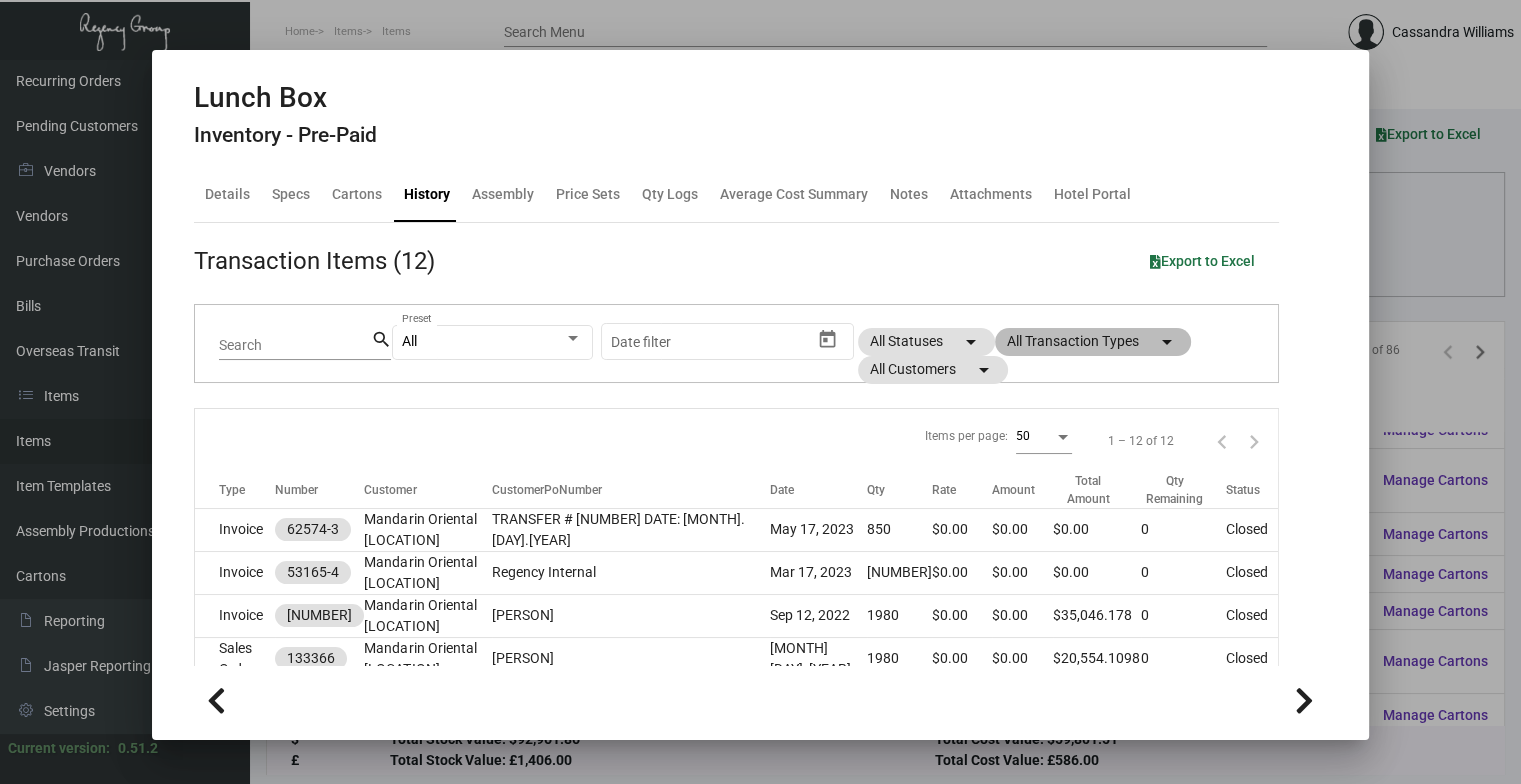click on "All Transaction Types  arrow_drop_down" 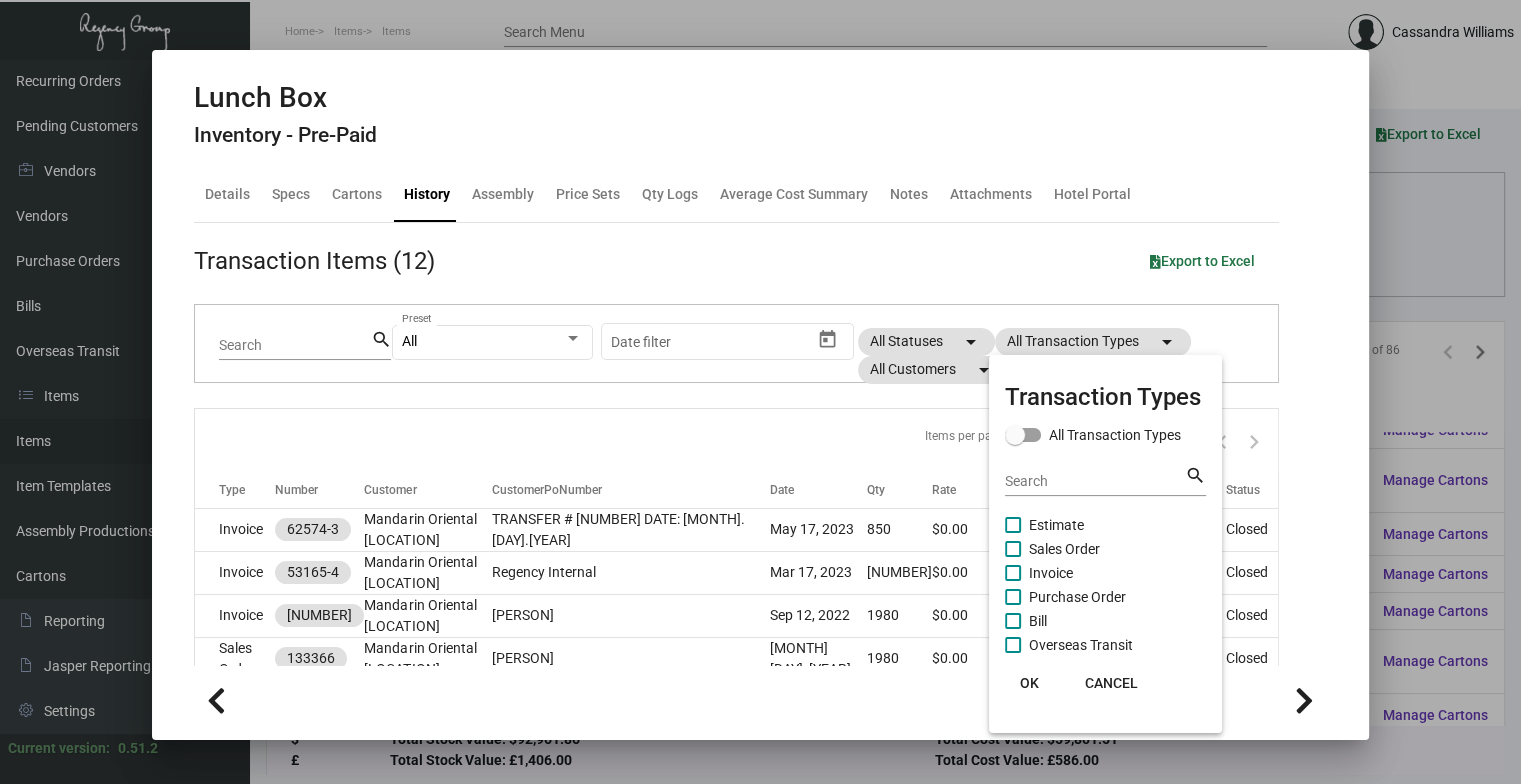 click on "Purchase Order" at bounding box center (1077, 597) 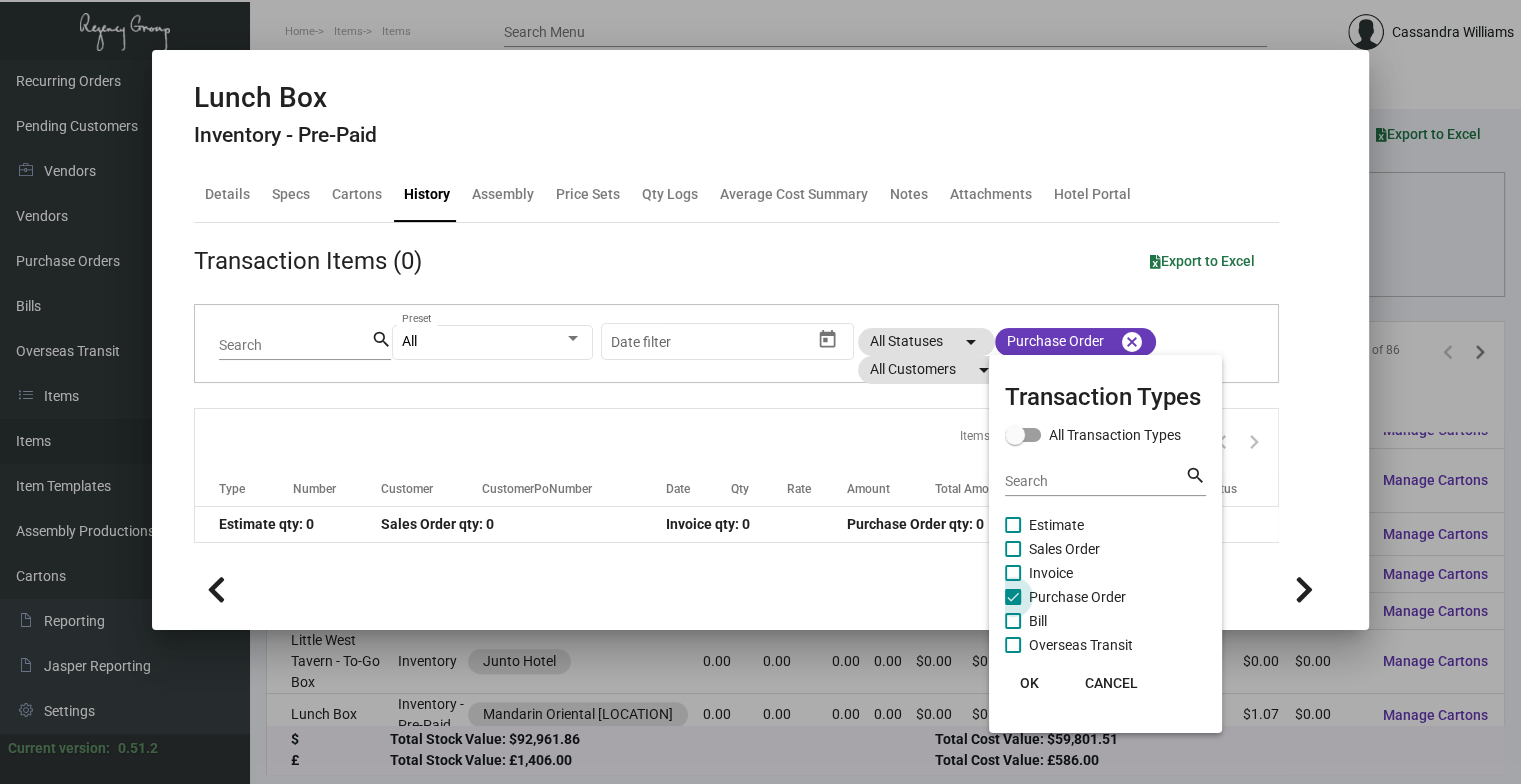 click on "Purchase Order" at bounding box center [1077, 597] 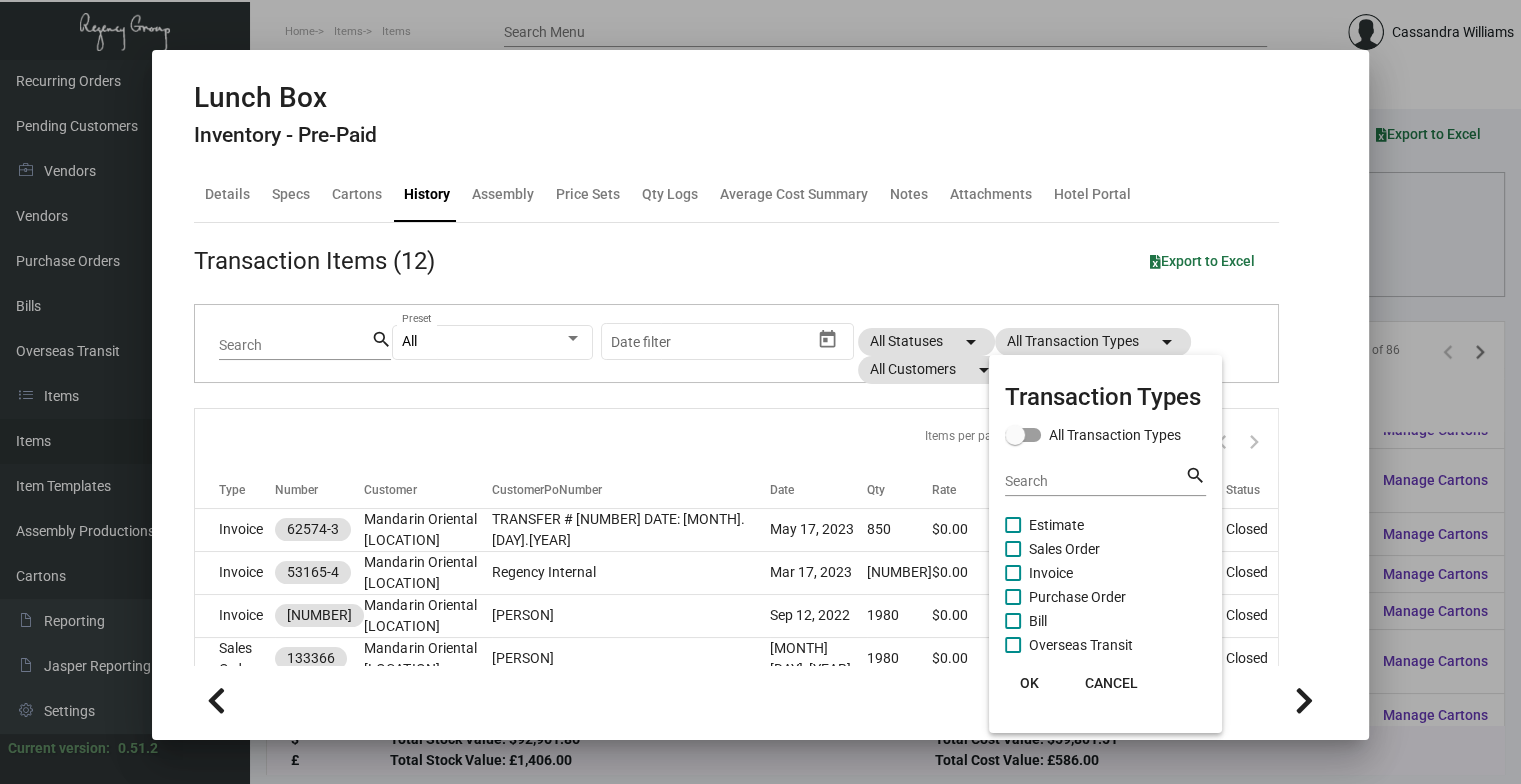 click at bounding box center [760, 392] 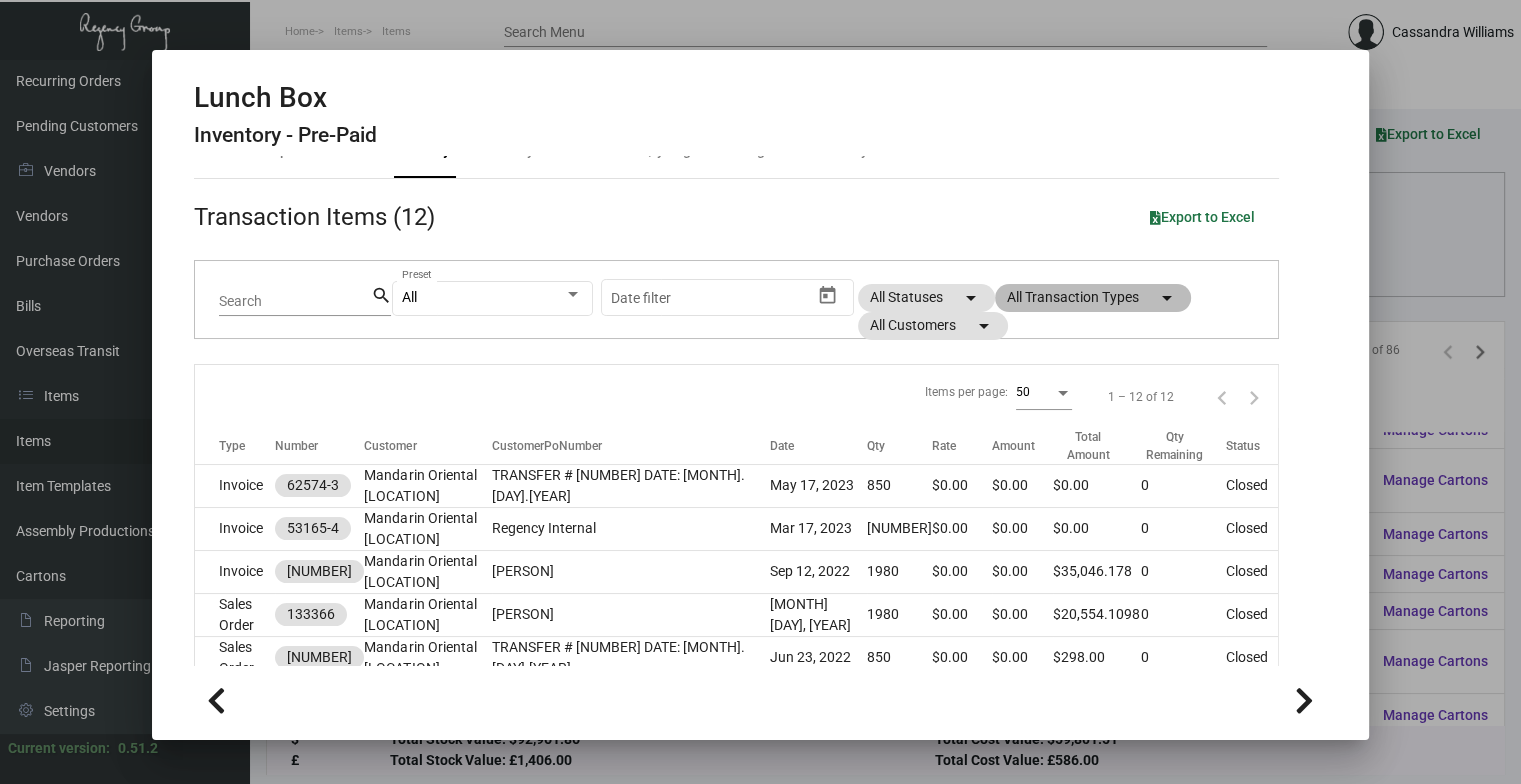 scroll, scrollTop: 410, scrollLeft: 0, axis: vertical 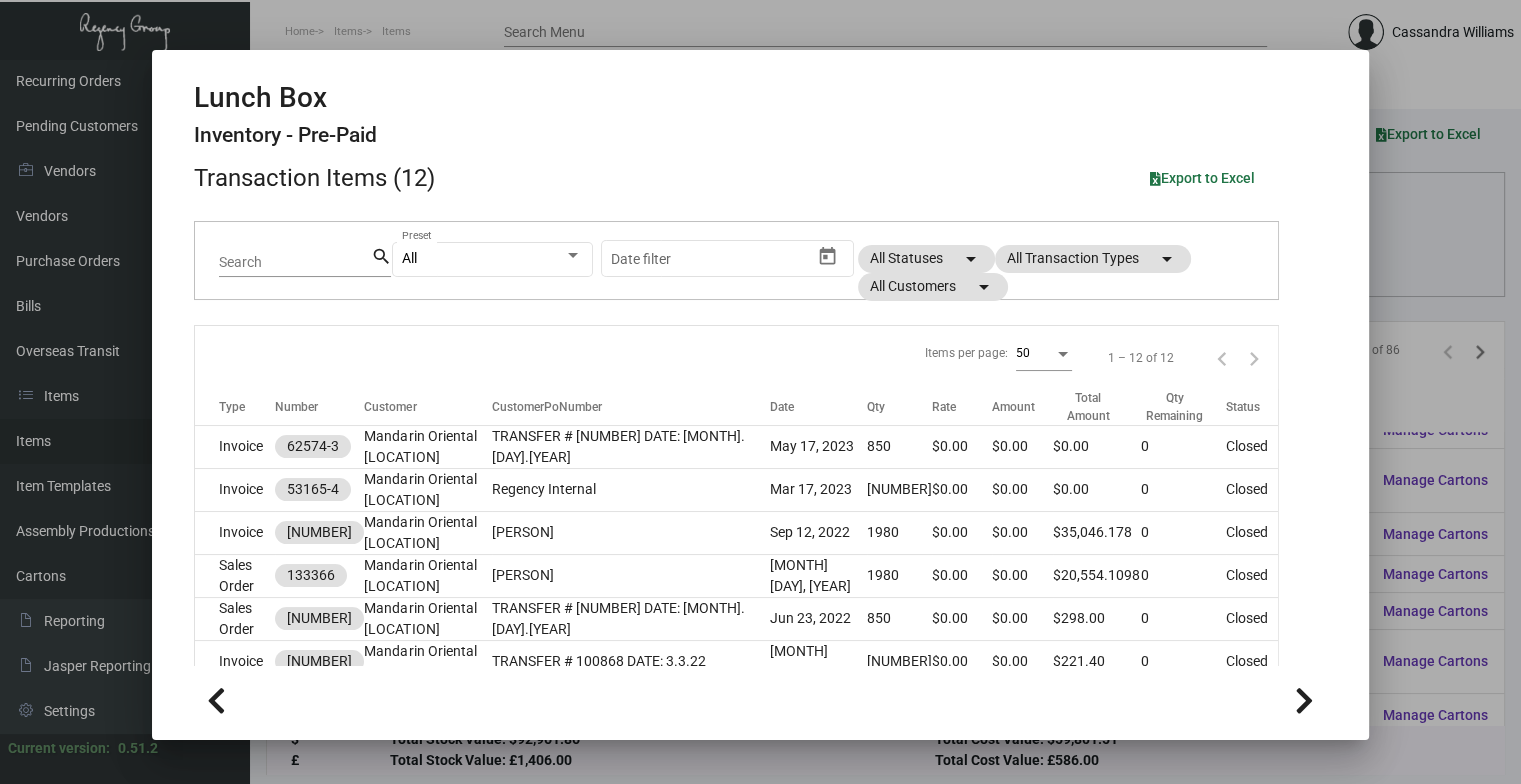 drag, startPoint x: 1436, startPoint y: 261, endPoint x: 1448, endPoint y: 266, distance: 13 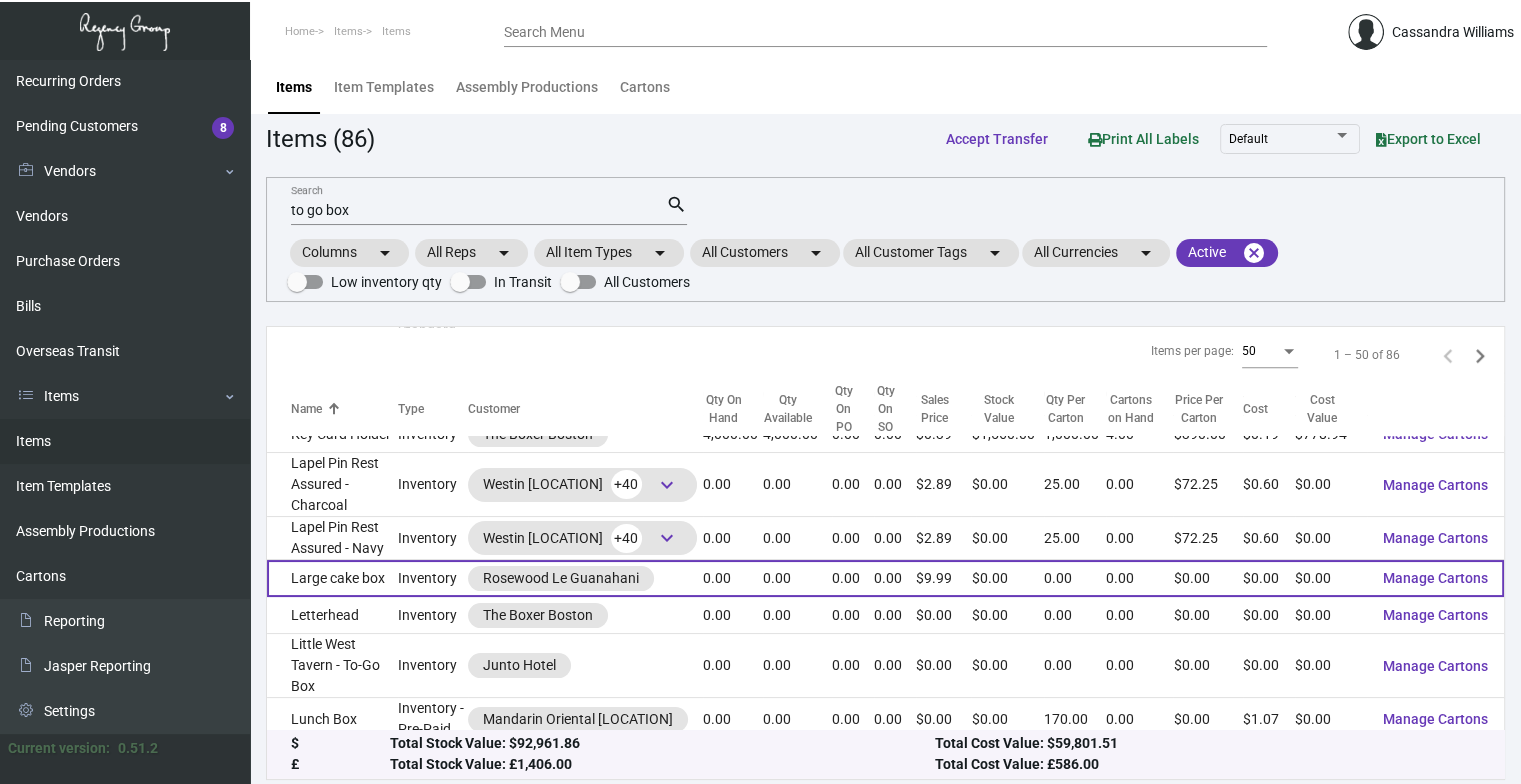 drag, startPoint x: 753, startPoint y: 571, endPoint x: 768, endPoint y: 579, distance: 17 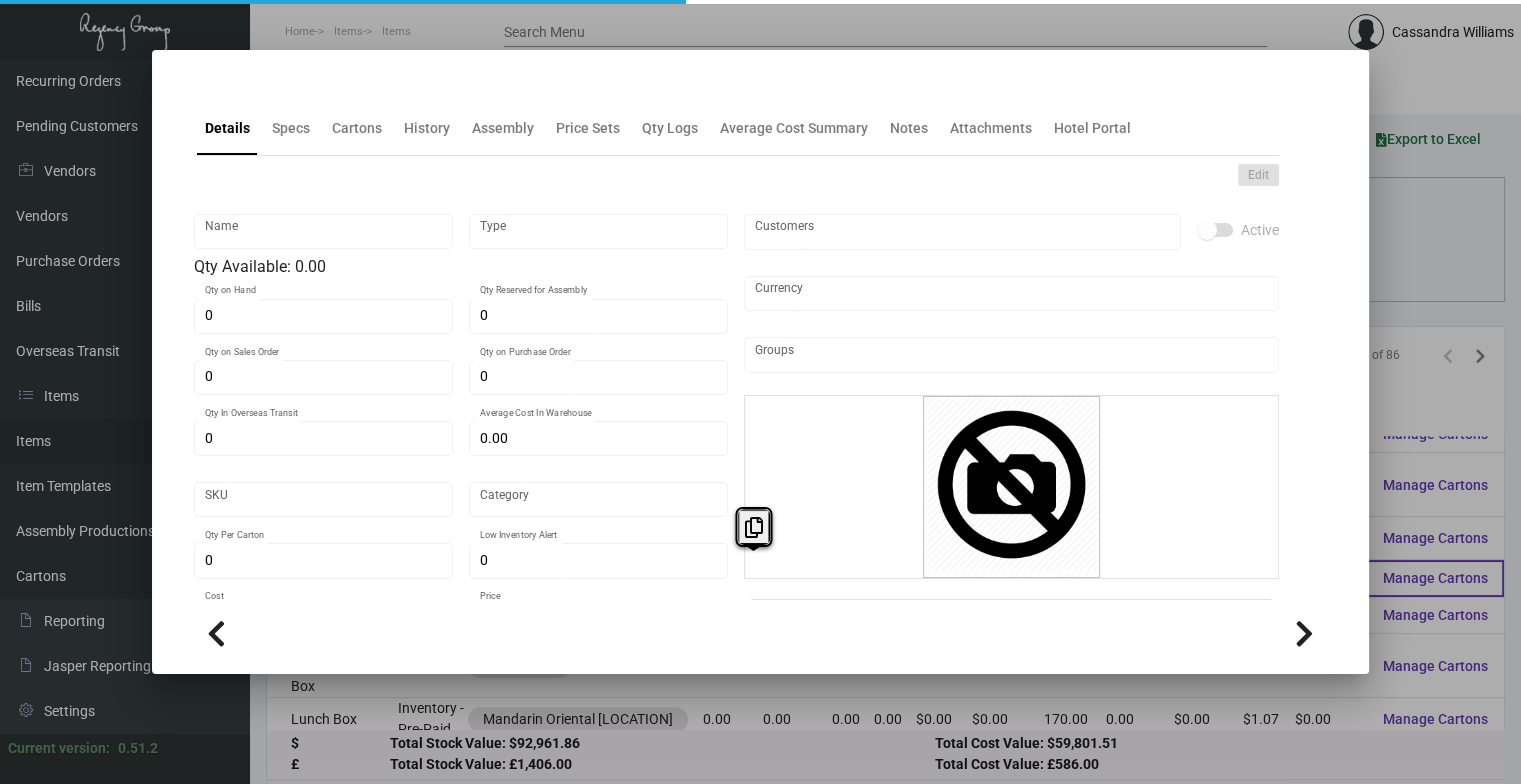 type on "Large cake box" 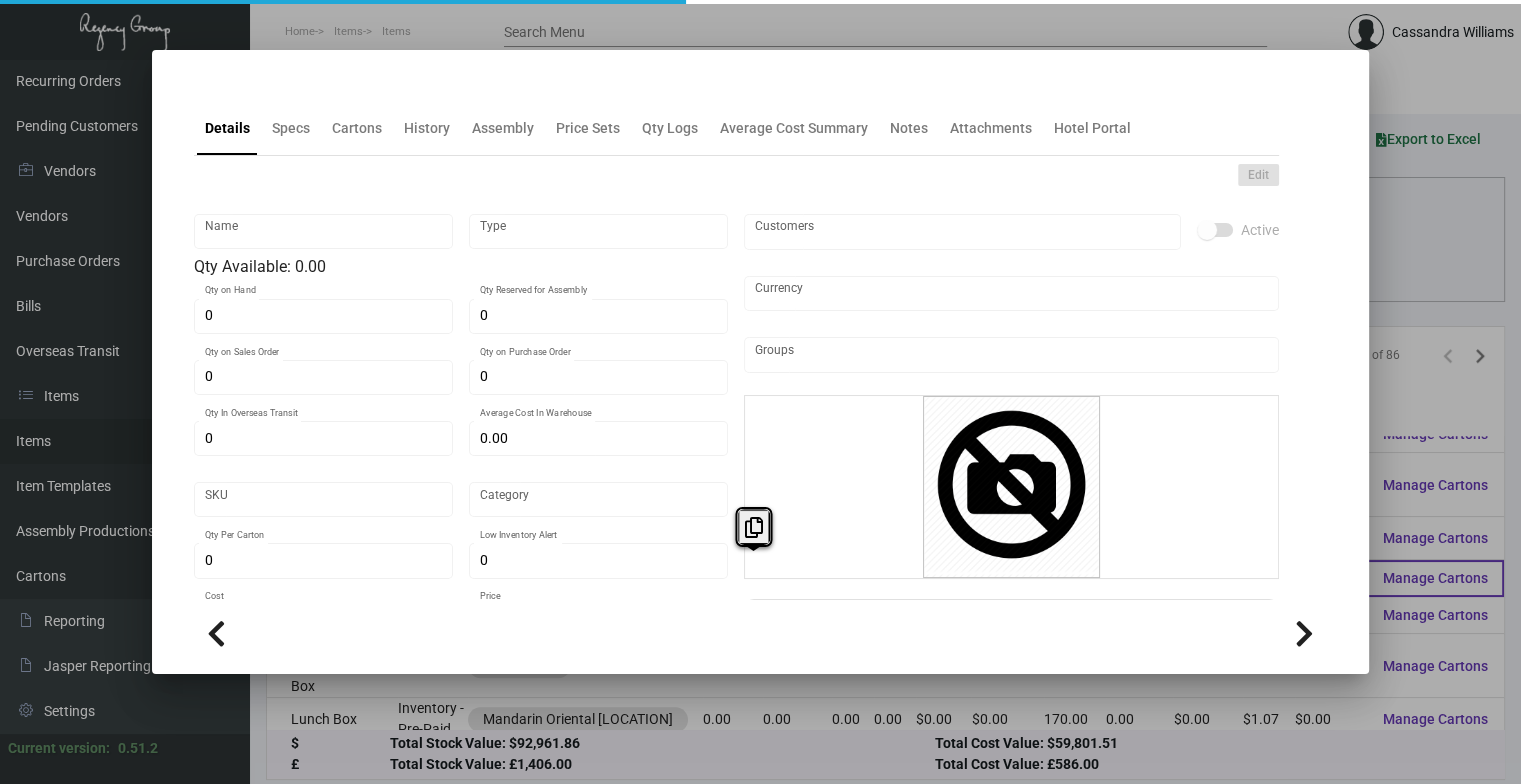 type on "Inventory" 